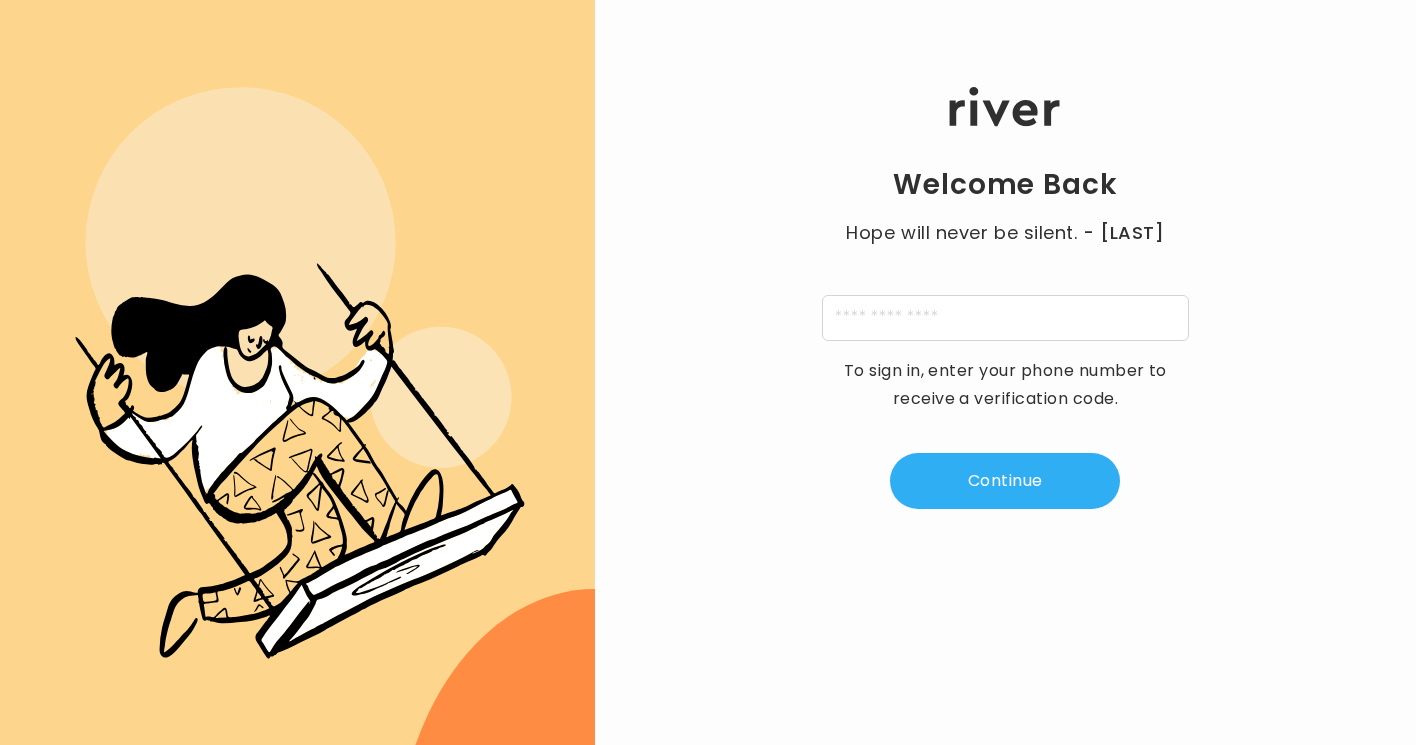 scroll, scrollTop: 0, scrollLeft: 0, axis: both 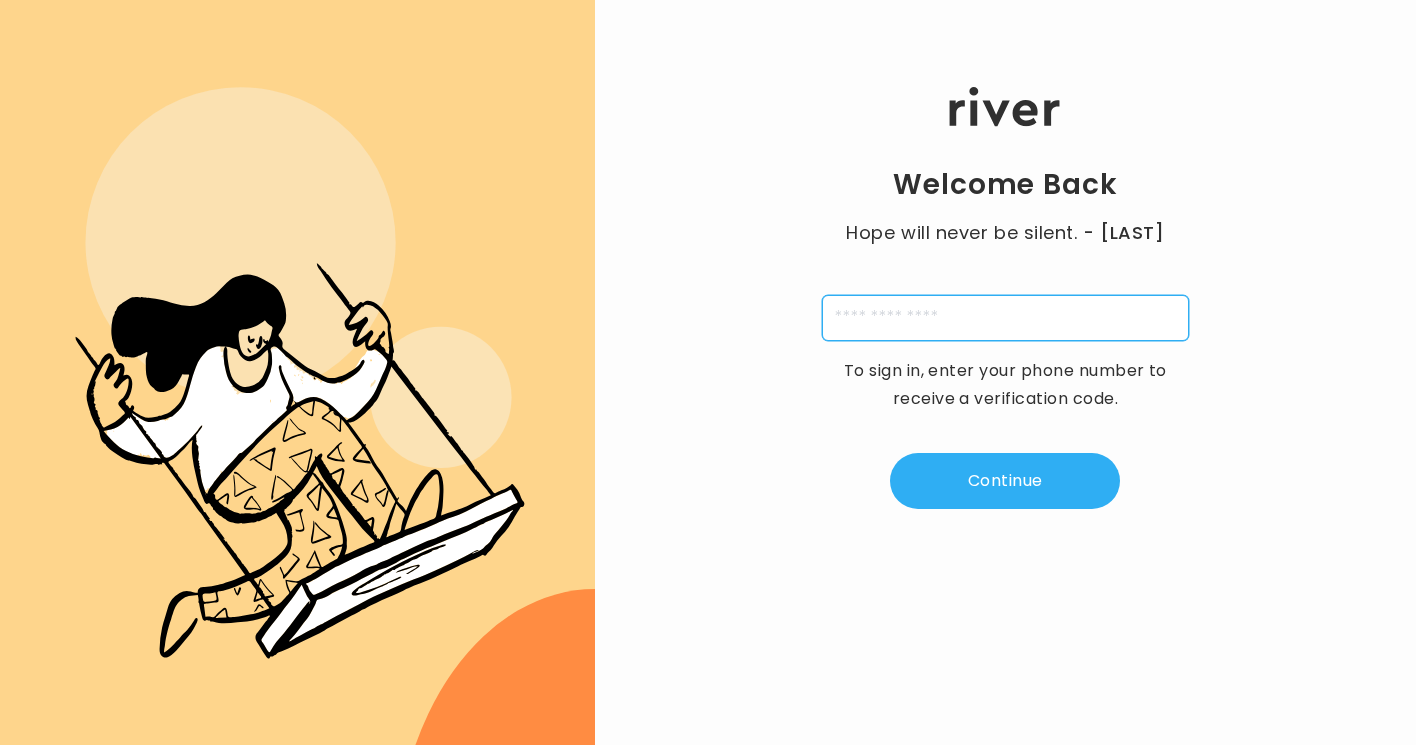 click at bounding box center (1005, 318) 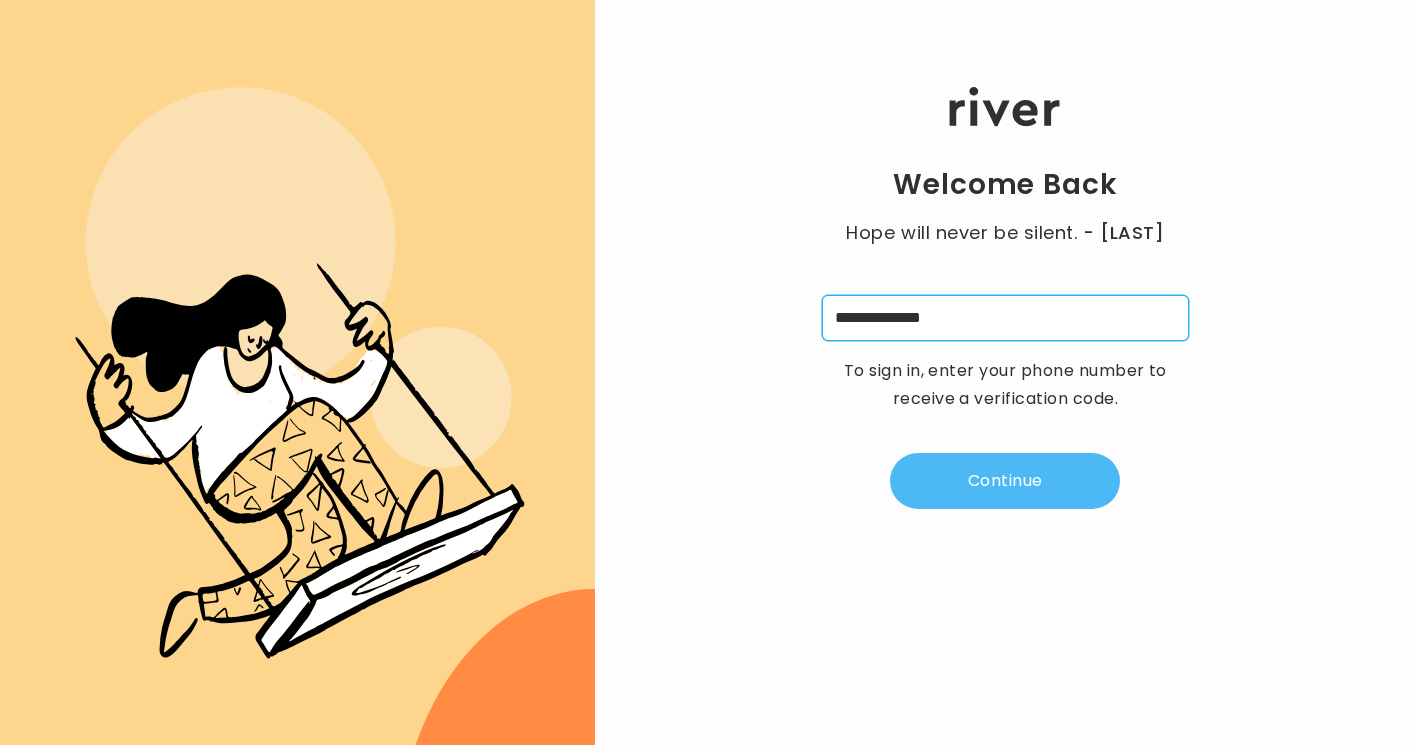 type on "**********" 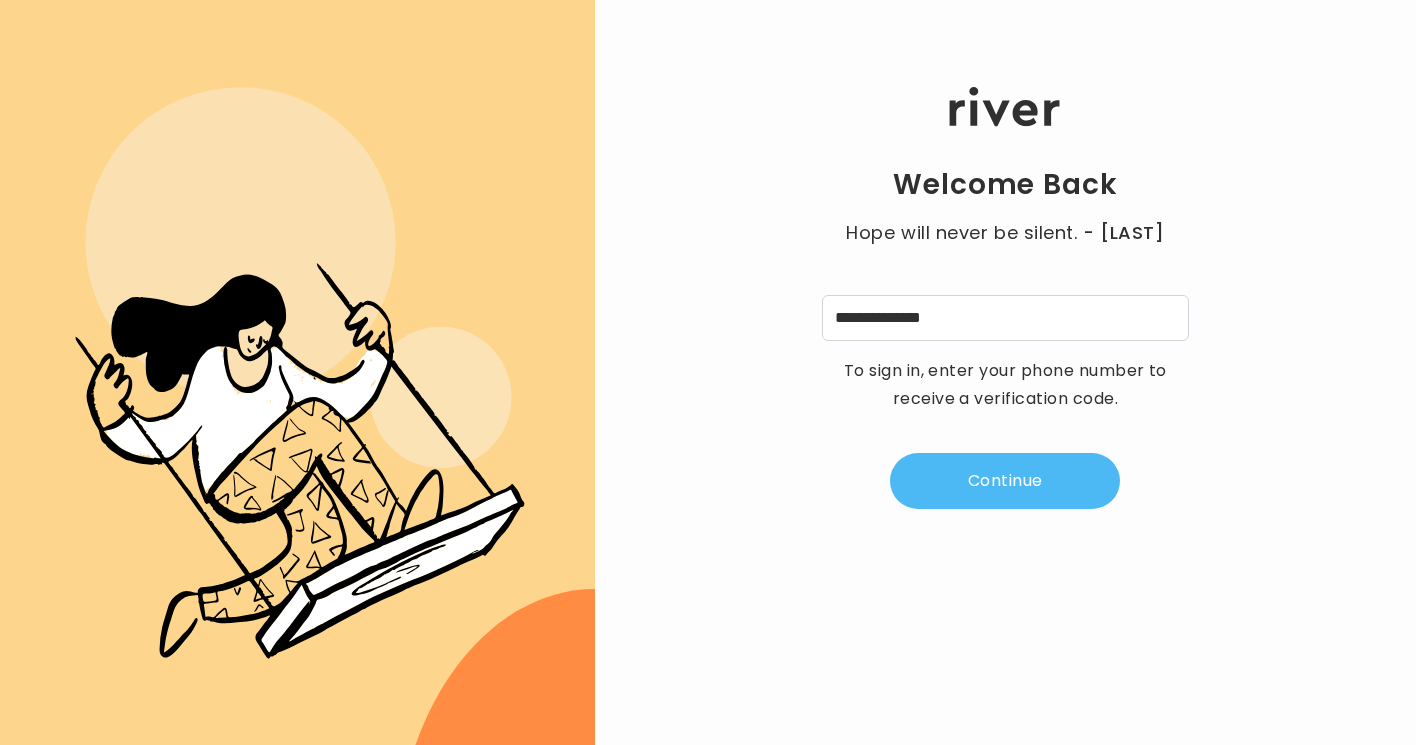 click on "Continue" at bounding box center [1005, 481] 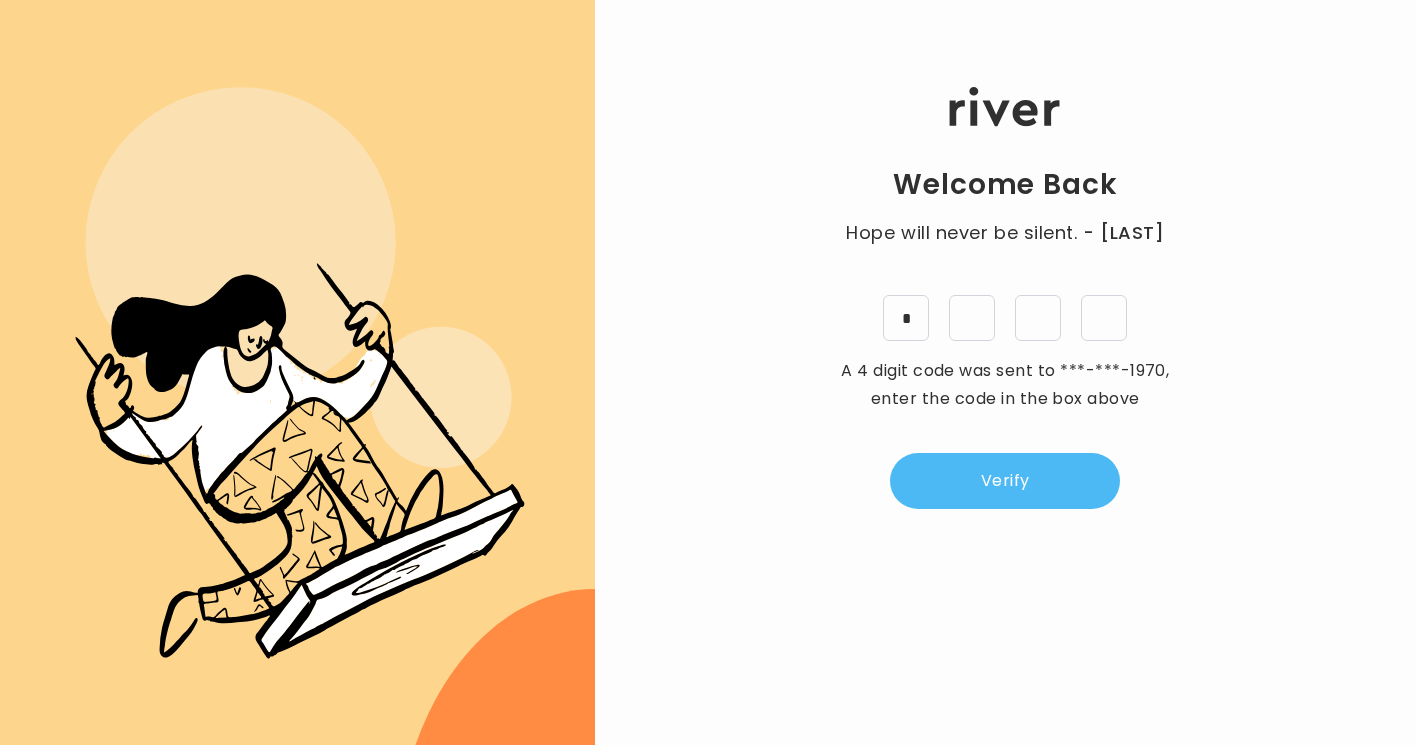 type on "*" 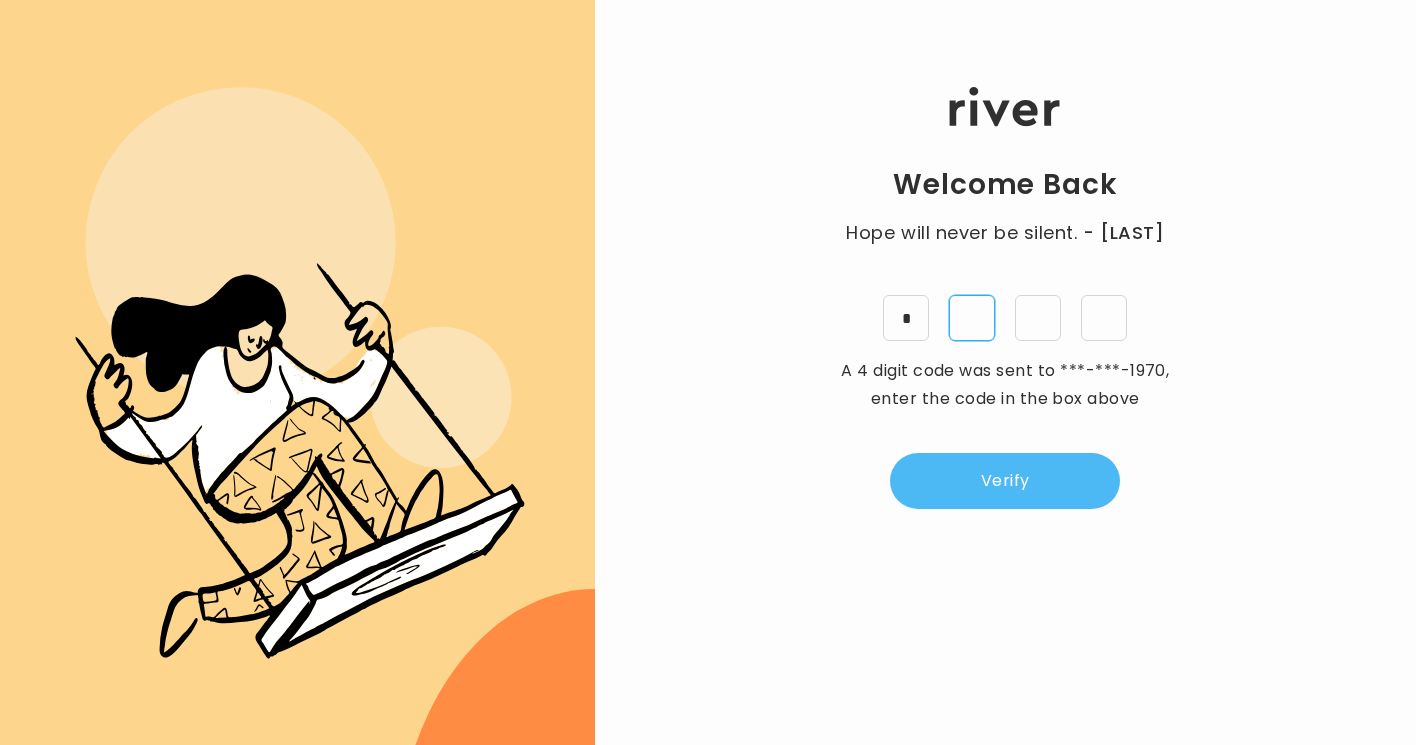 type on "*" 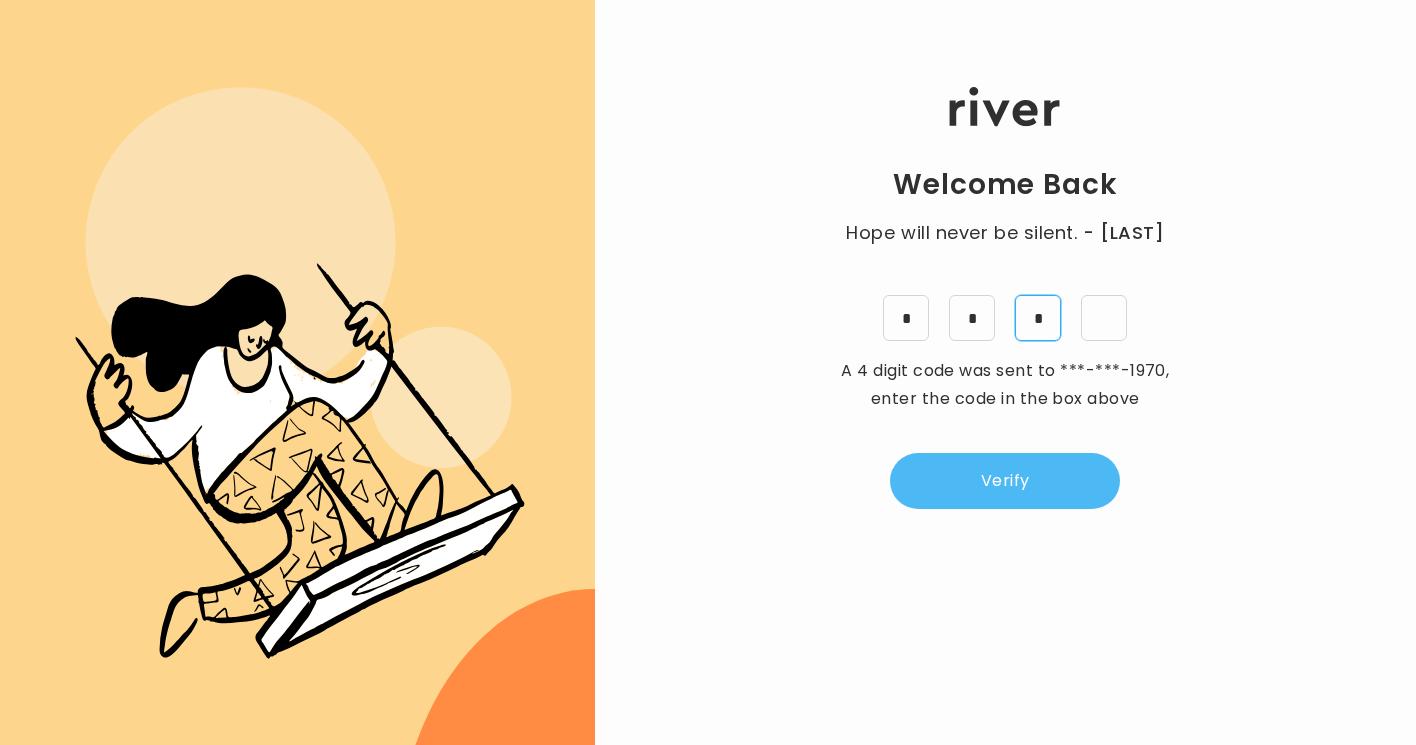 type on "*" 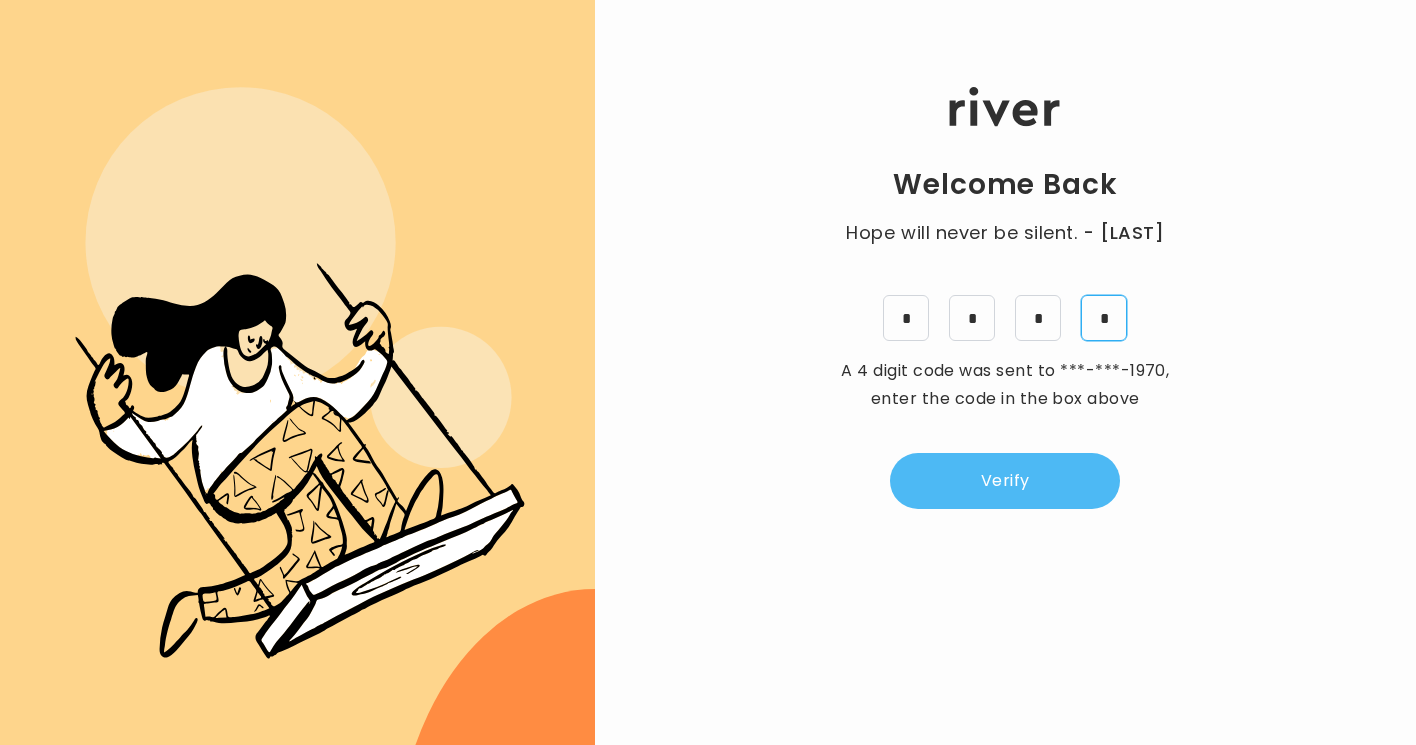 type on "*" 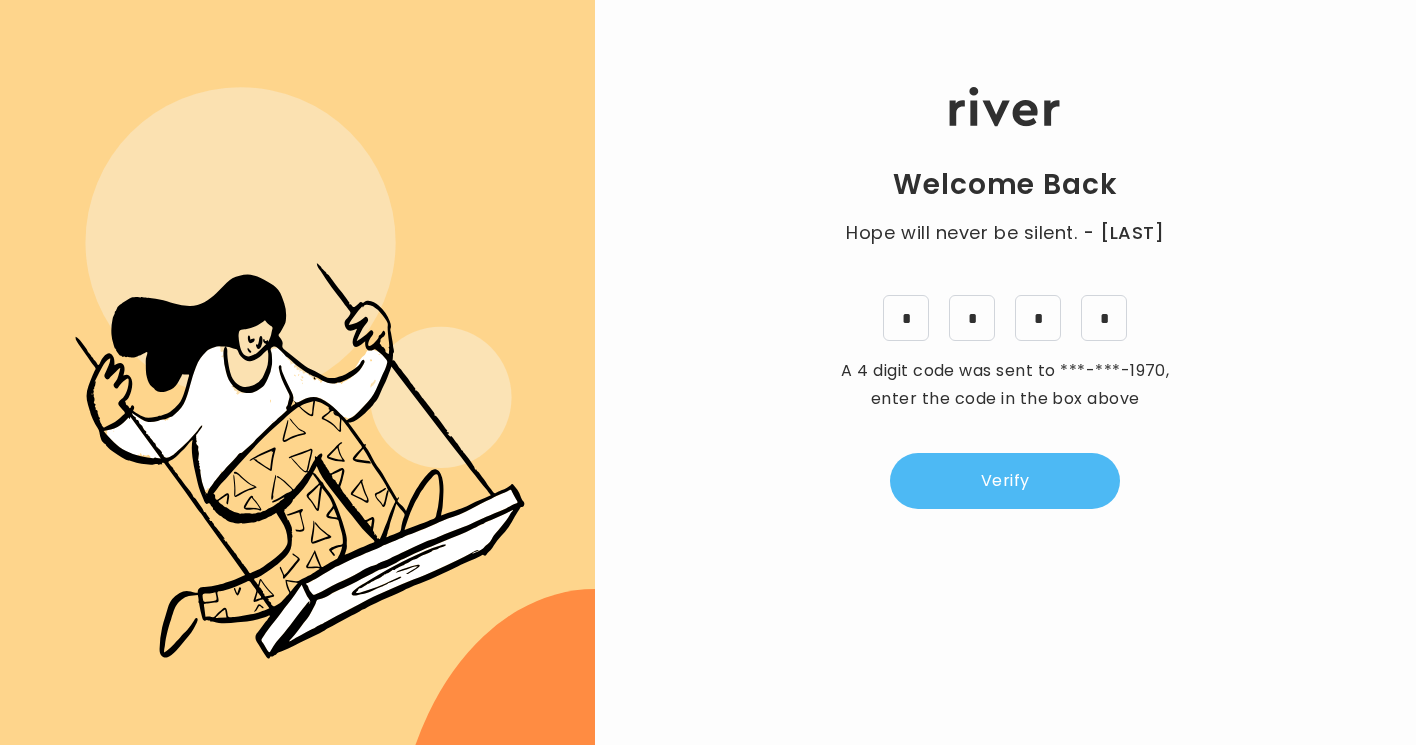 click on "Verify" at bounding box center (1005, 481) 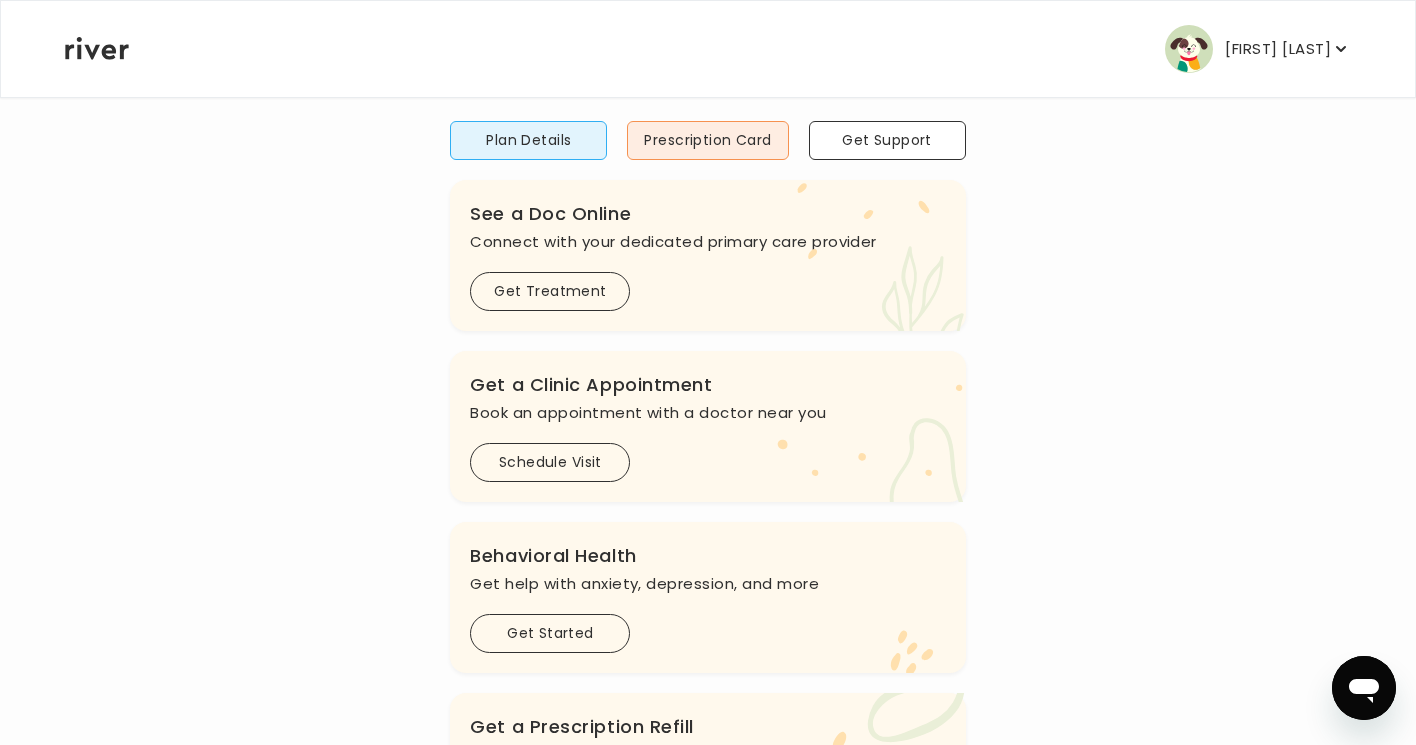 scroll, scrollTop: 167, scrollLeft: 0, axis: vertical 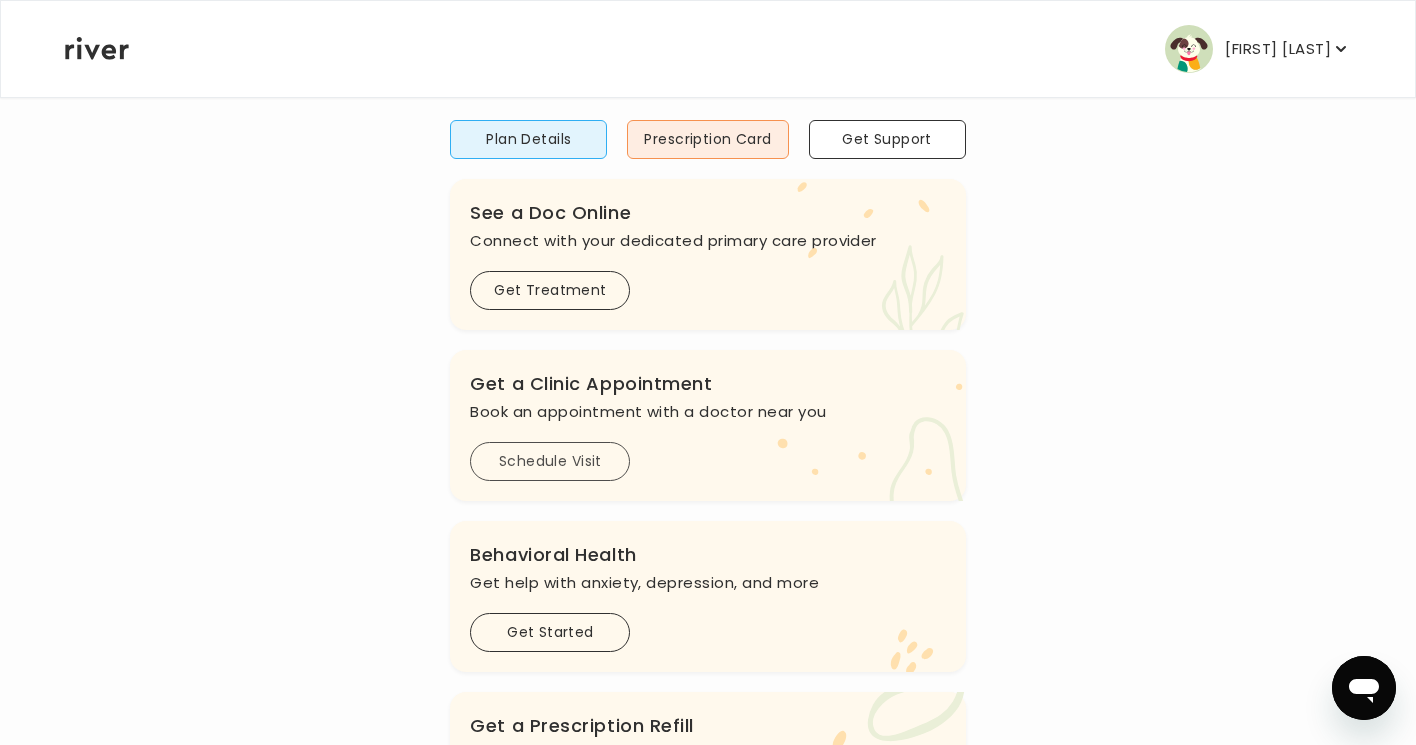 click on "Schedule Visit" at bounding box center (550, 461) 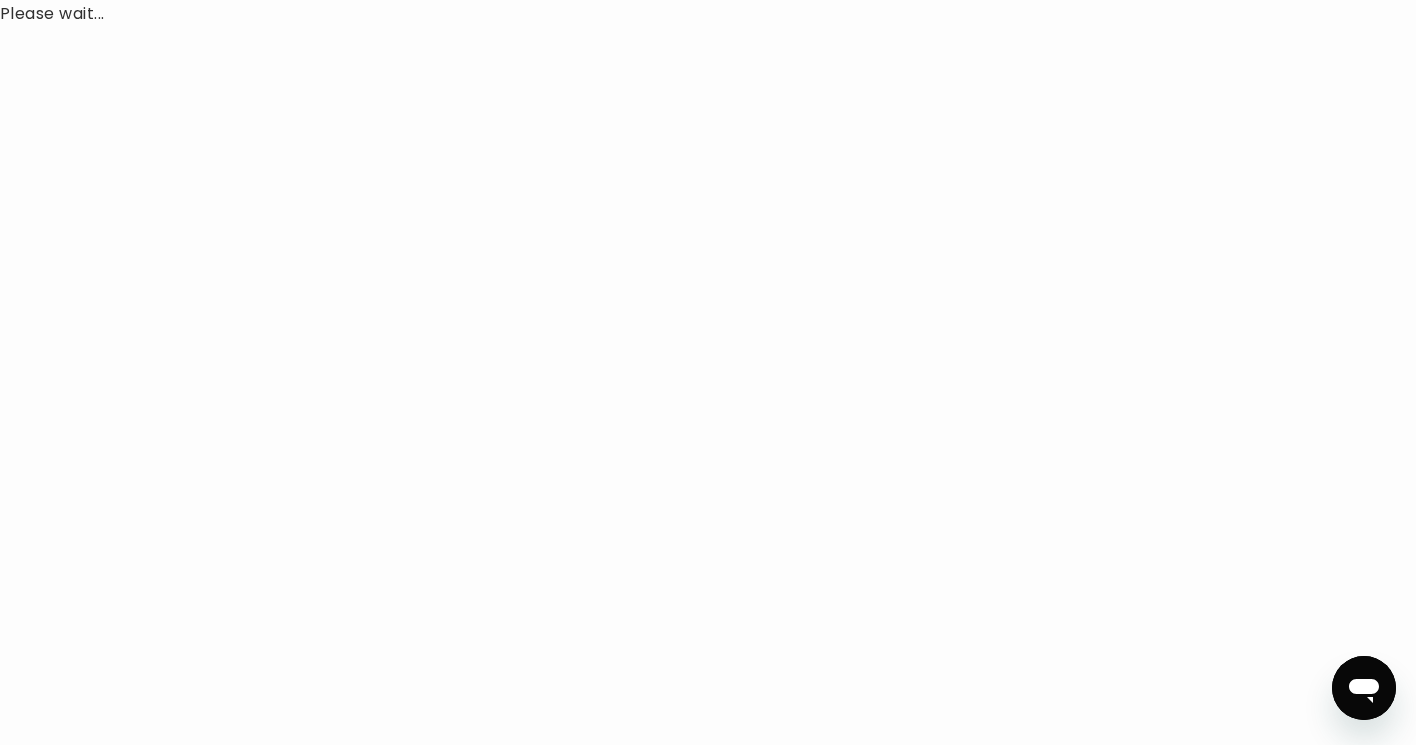 scroll, scrollTop: 0, scrollLeft: 0, axis: both 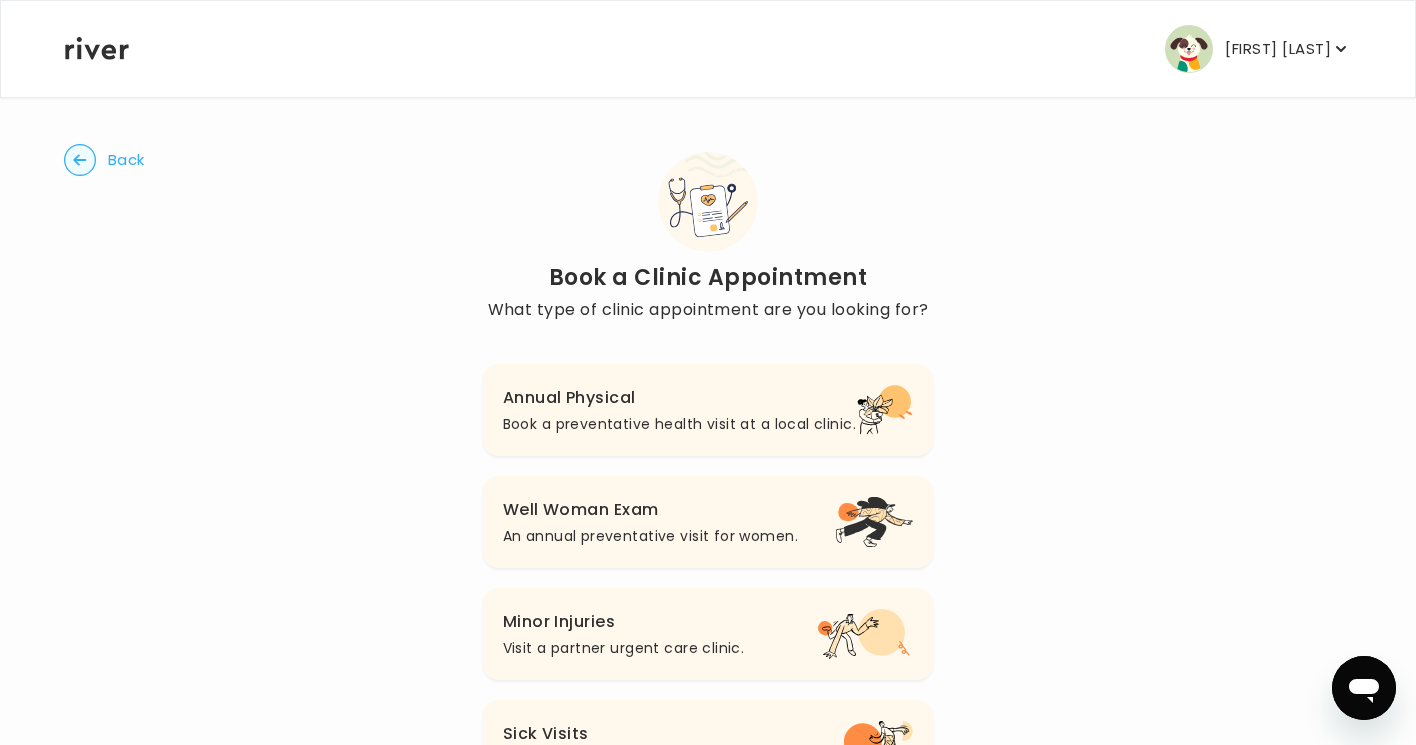 click on "Book a preventative health visit at a local clinic." at bounding box center (679, 424) 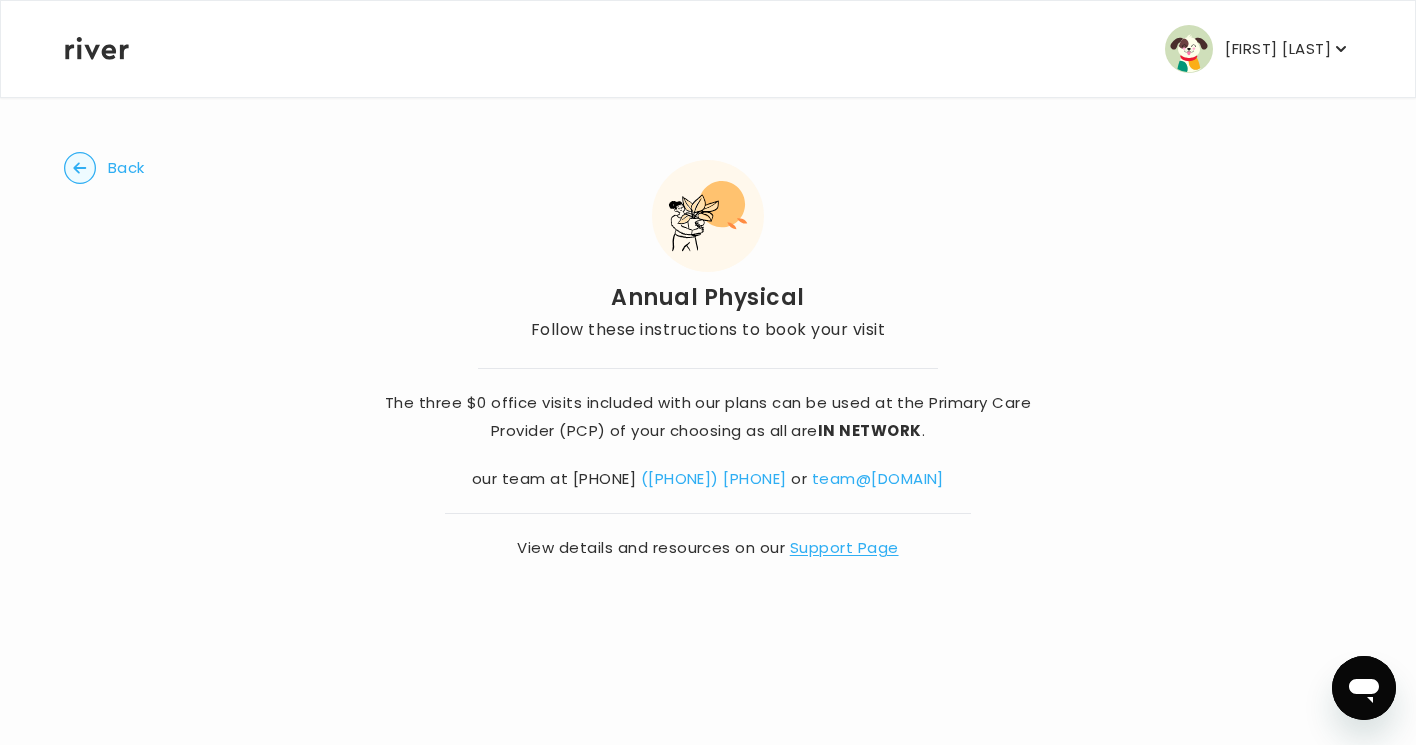click on "Support Page" at bounding box center (844, 547) 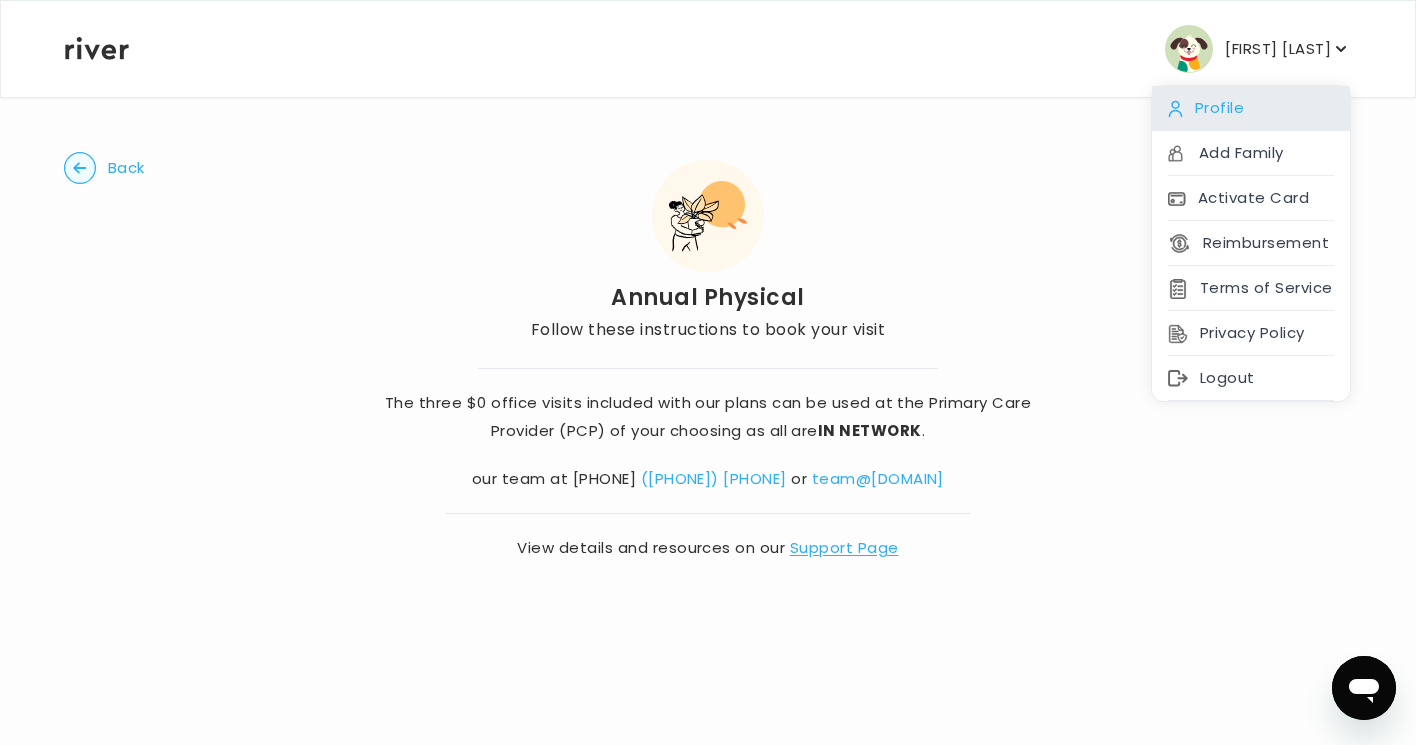 click on "Profile" at bounding box center [1251, 108] 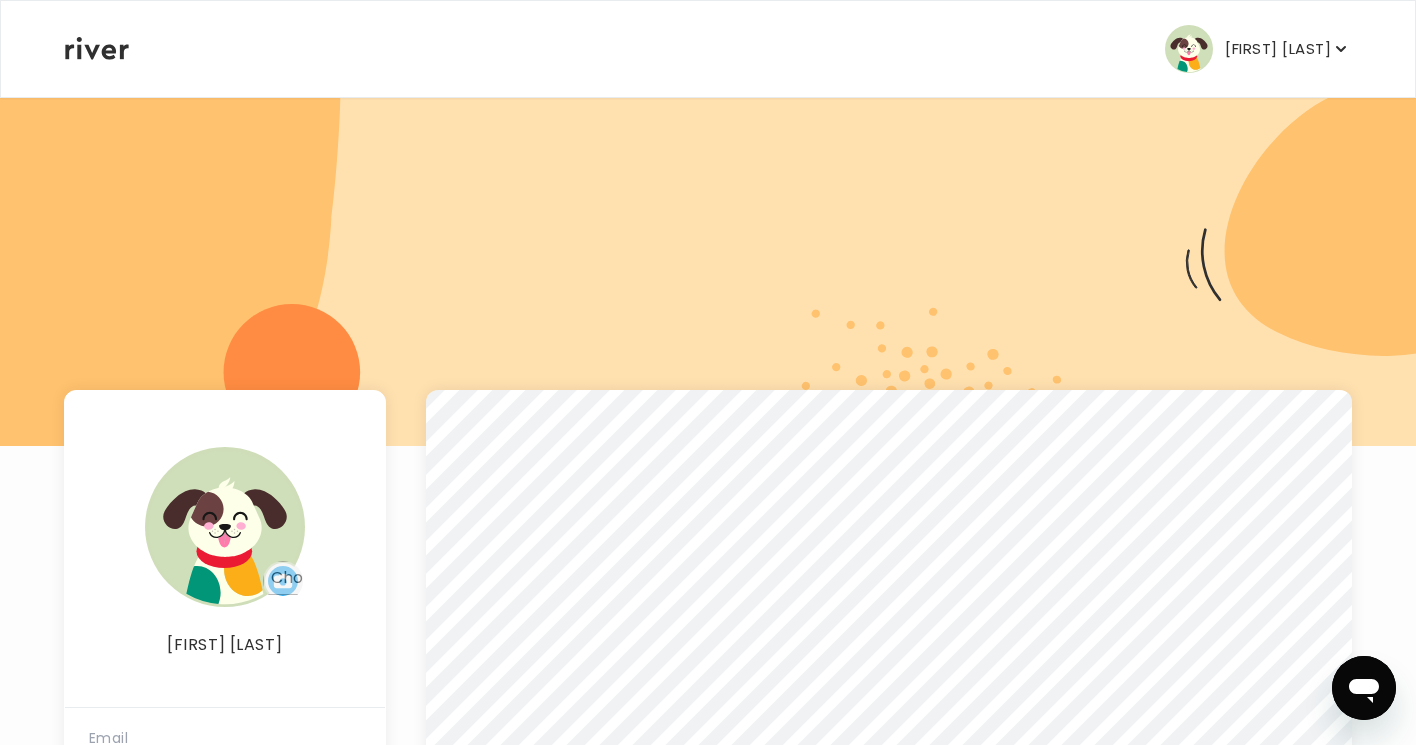click on "[FIRST] [LAST] Profile Add Family Activate Card Reimbursement Terms of Service Privacy Policy Logout" at bounding box center [708, 49] 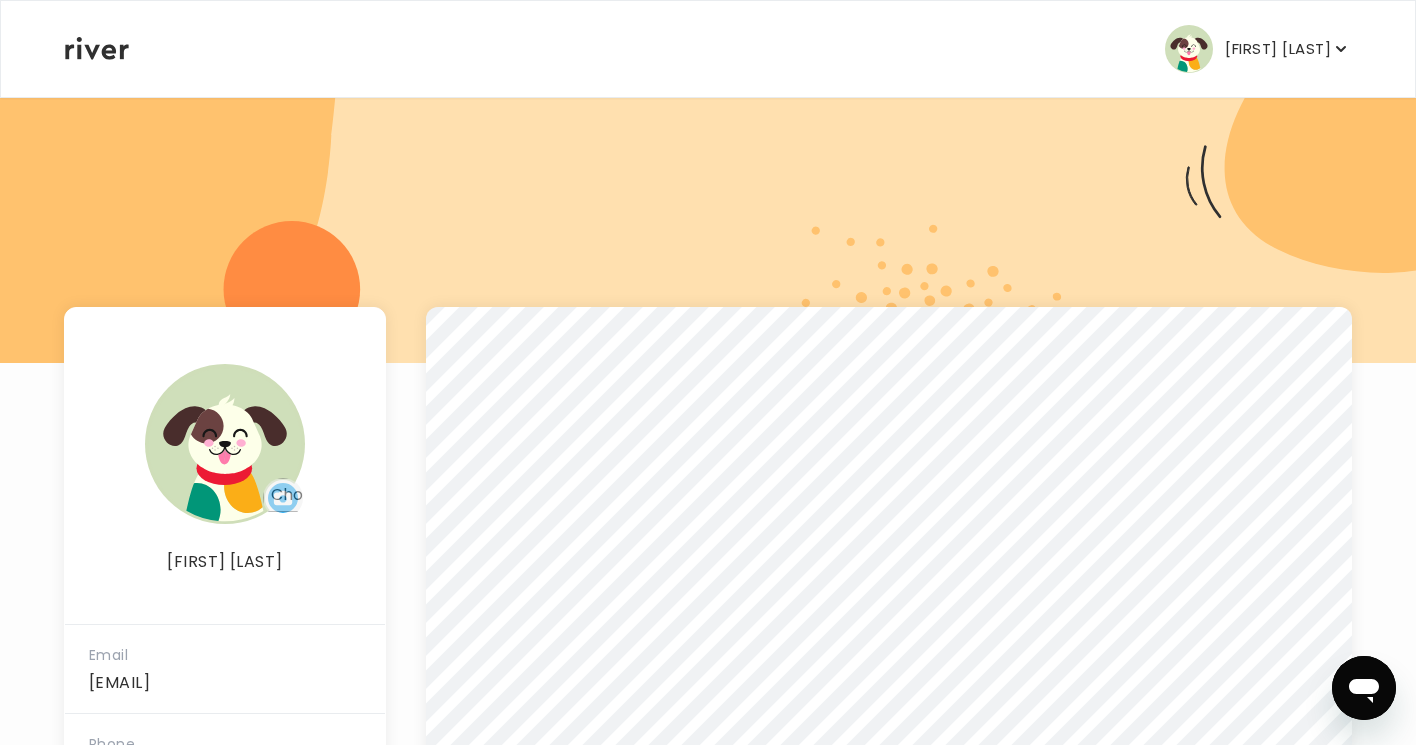 scroll, scrollTop: 0, scrollLeft: 0, axis: both 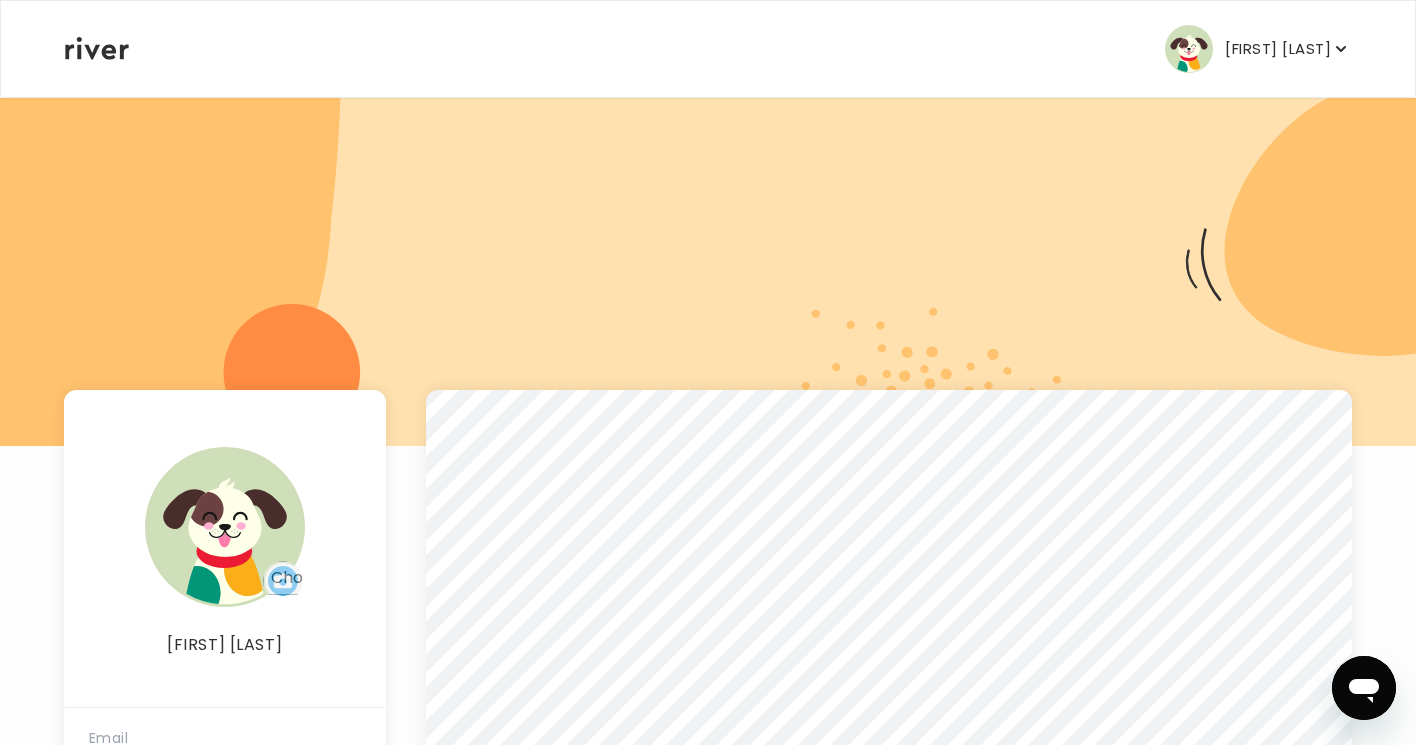 click on "[FIRST] [LAST]" at bounding box center [1278, 49] 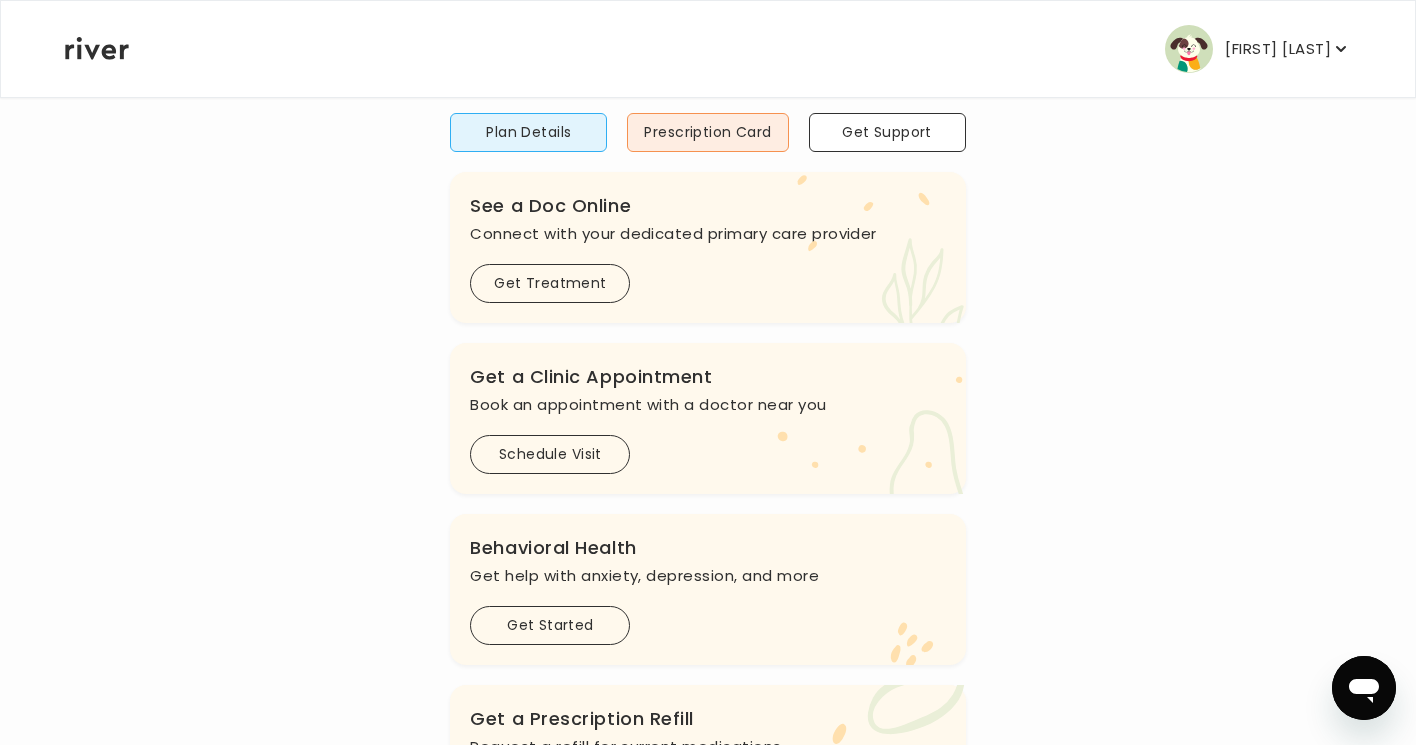 scroll, scrollTop: 170, scrollLeft: 0, axis: vertical 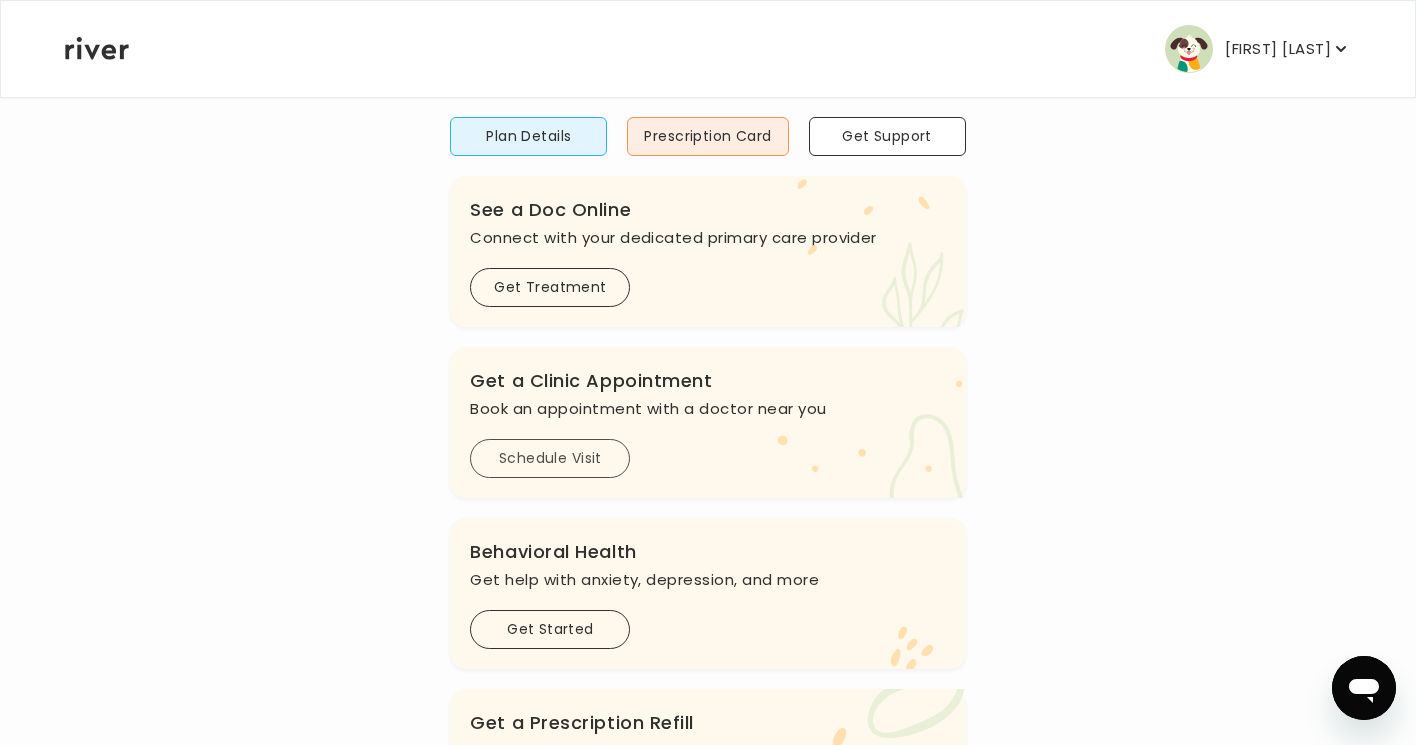click on "Schedule Visit" at bounding box center (550, 458) 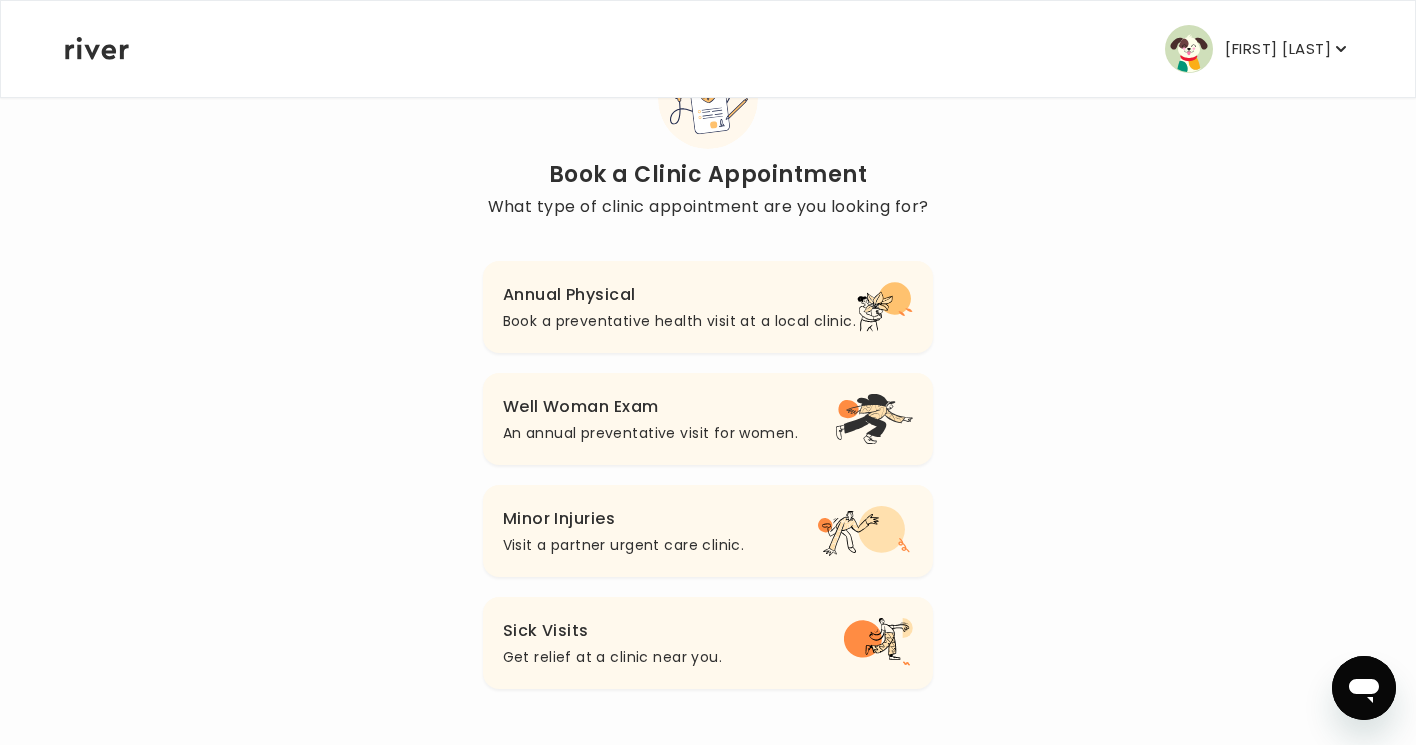 click on "Annual Physical" at bounding box center [679, 295] 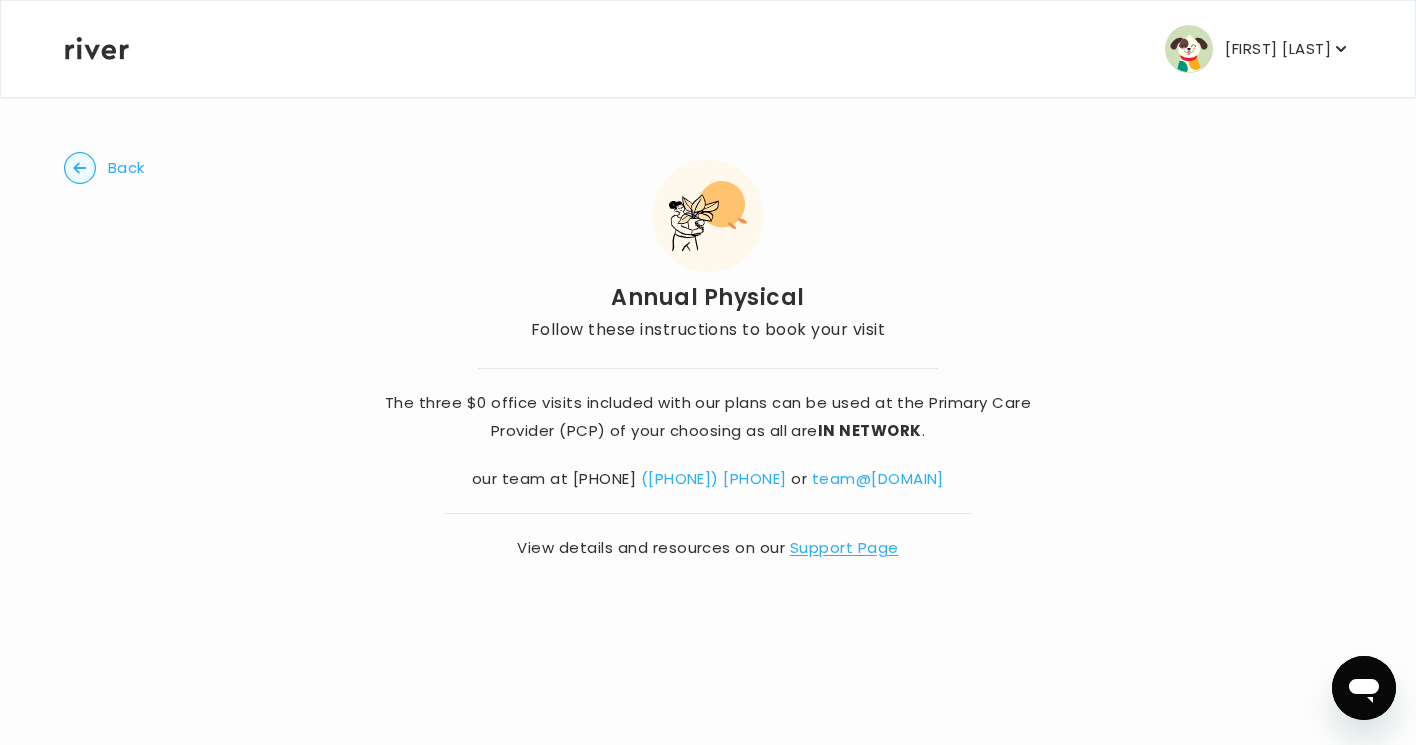 click 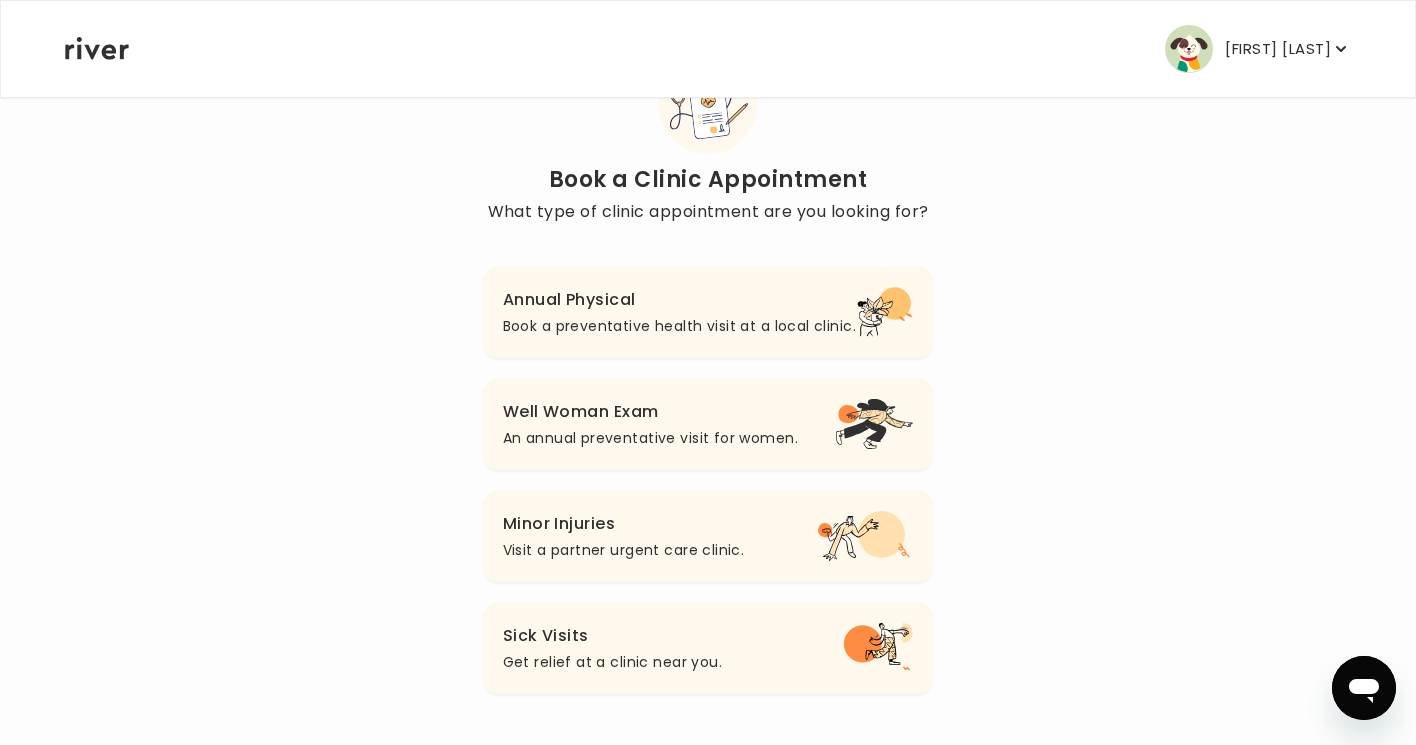 scroll, scrollTop: 103, scrollLeft: 0, axis: vertical 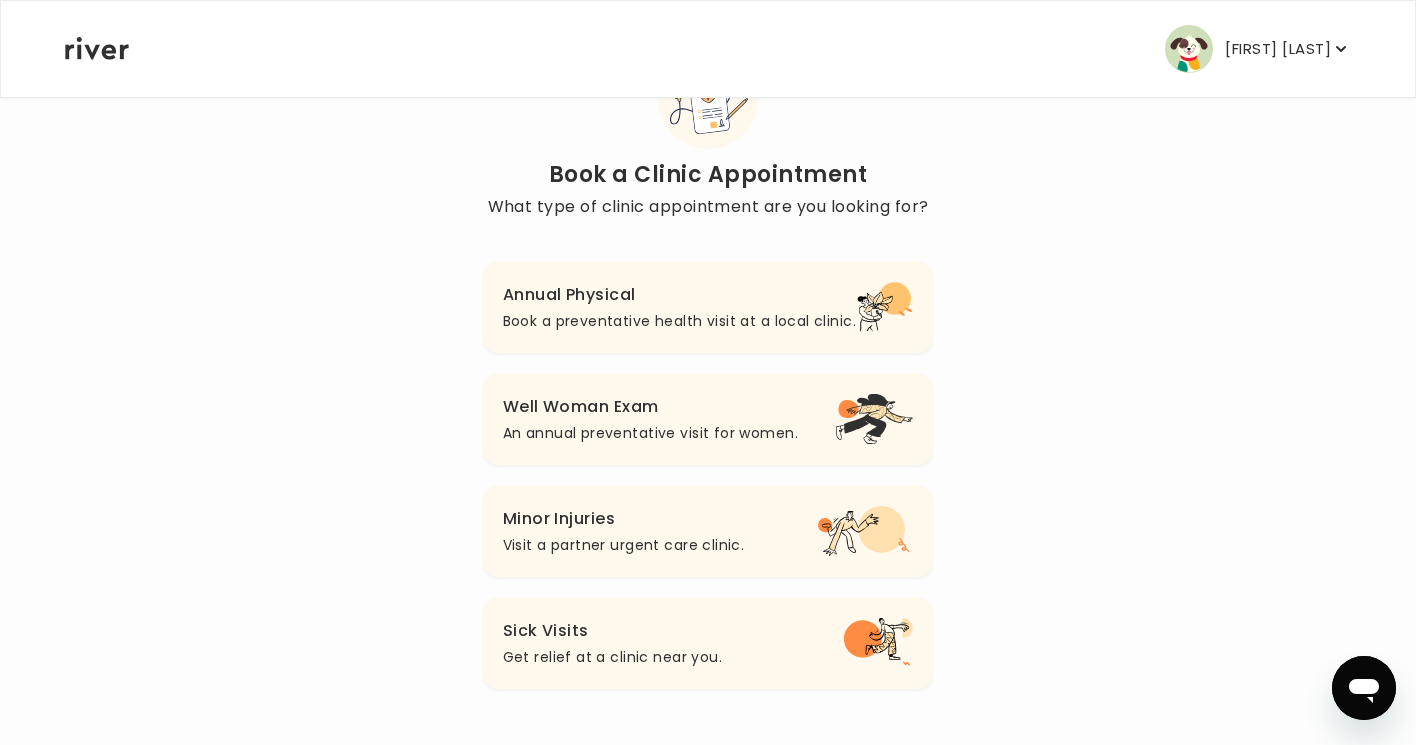 click on "An annual preventative visit for women." at bounding box center (650, 433) 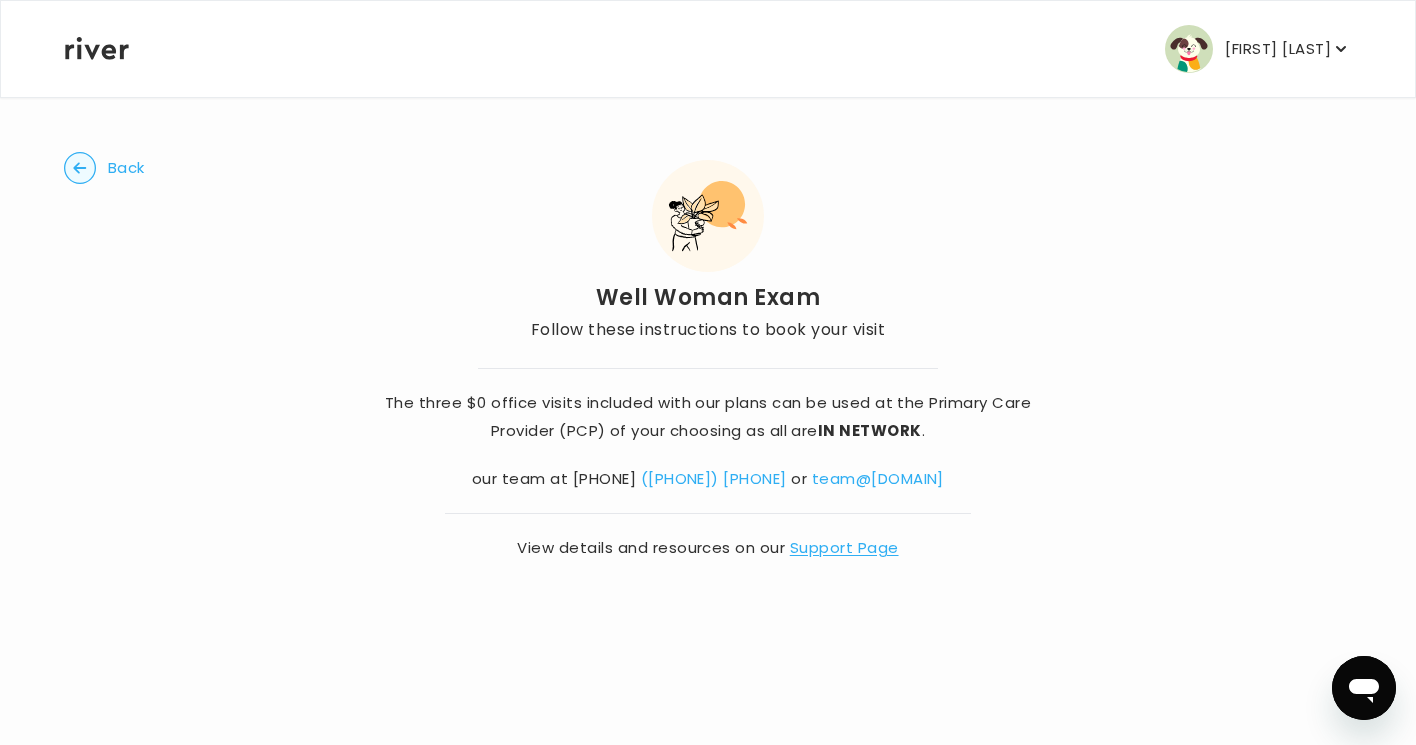 click 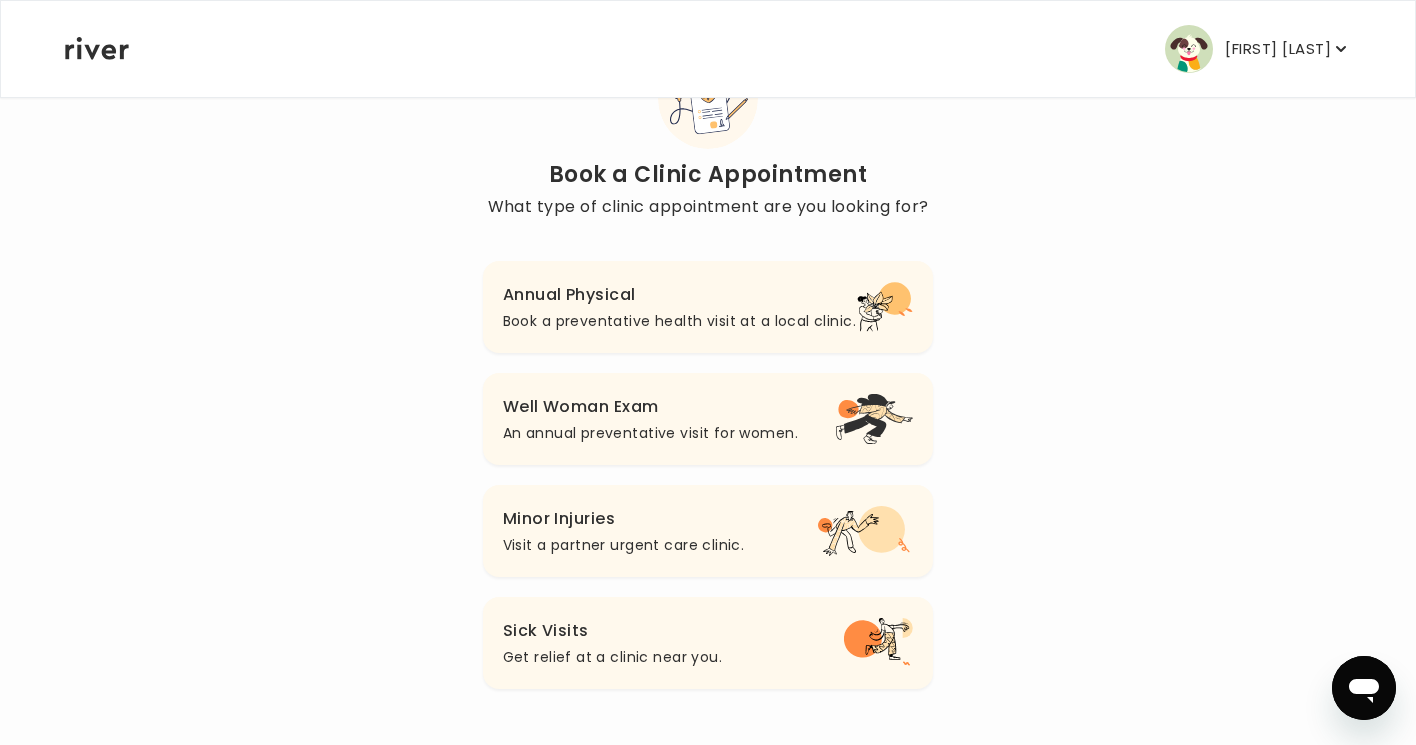 scroll, scrollTop: 103, scrollLeft: 0, axis: vertical 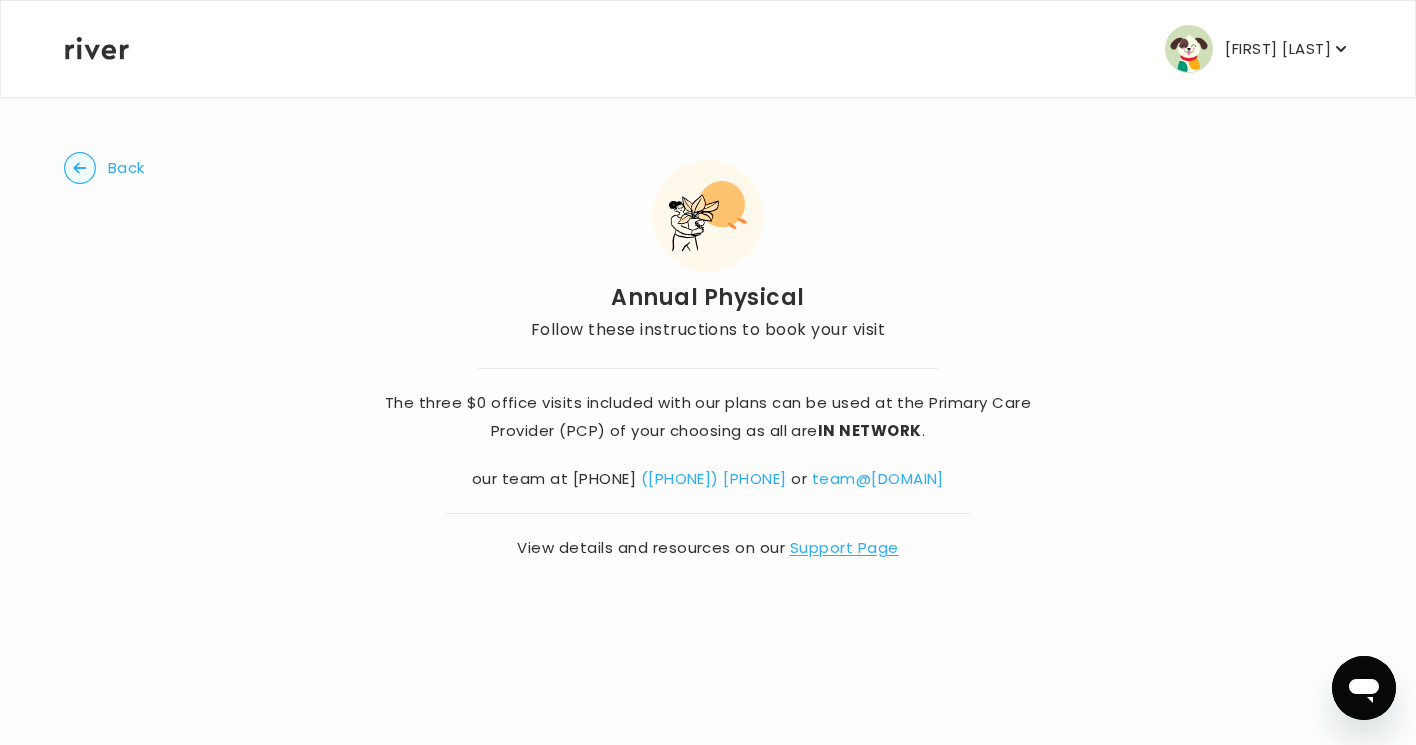 click 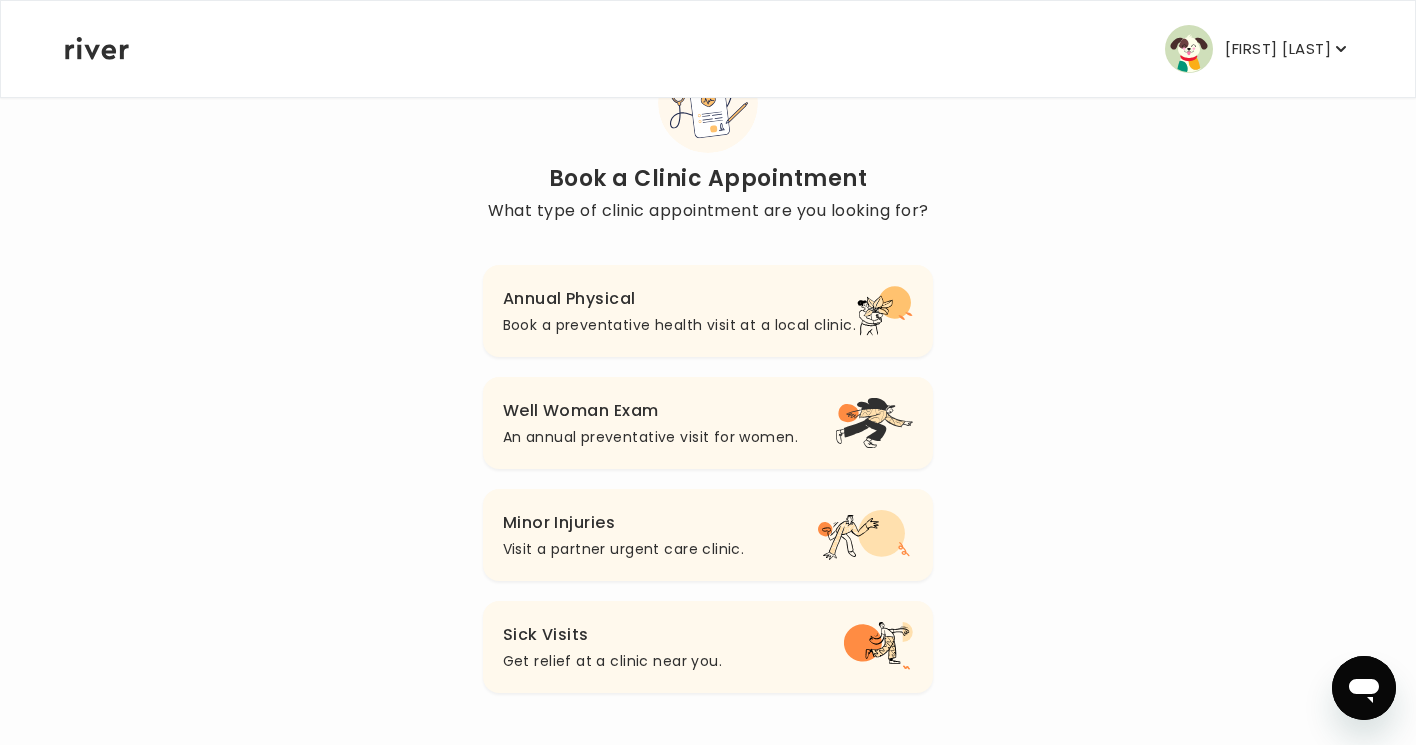 scroll, scrollTop: 103, scrollLeft: 0, axis: vertical 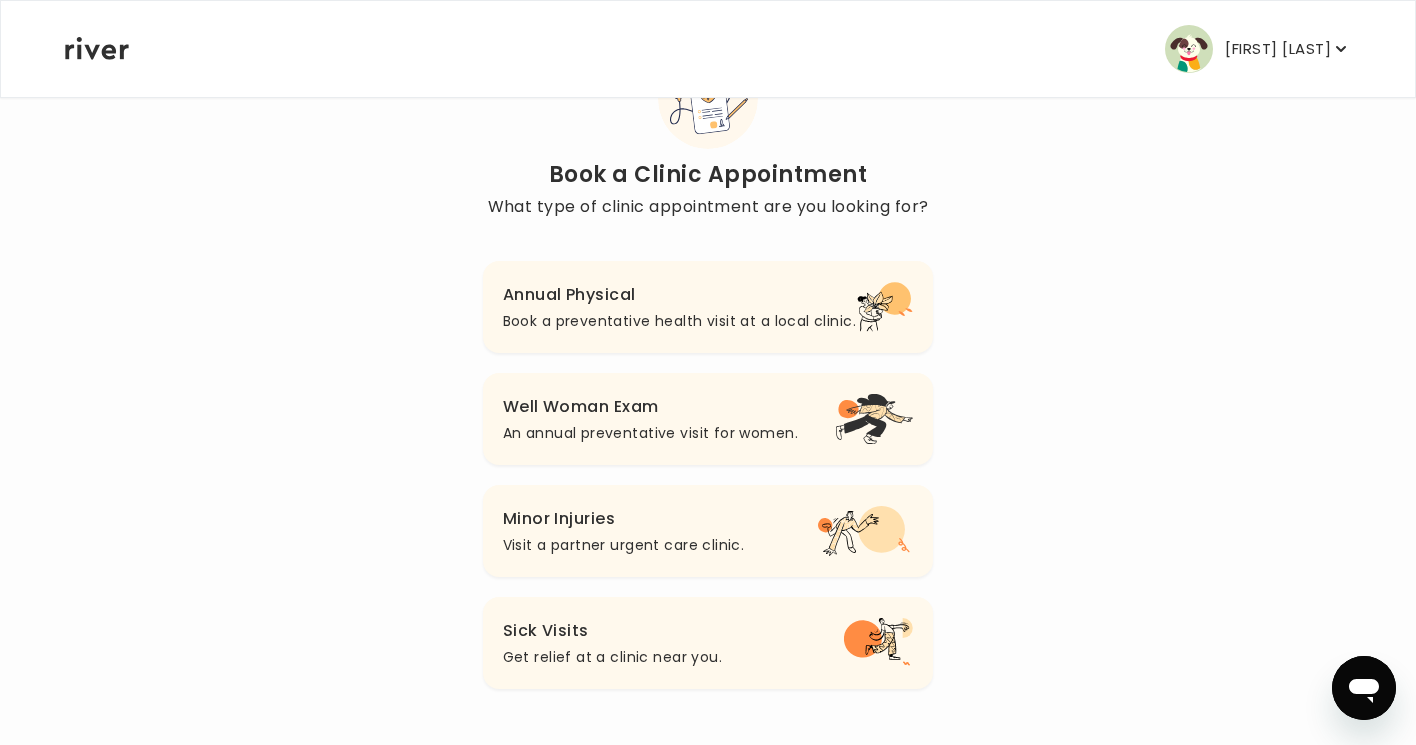 click on "Book a preventative health visit at a local clinic." at bounding box center [679, 321] 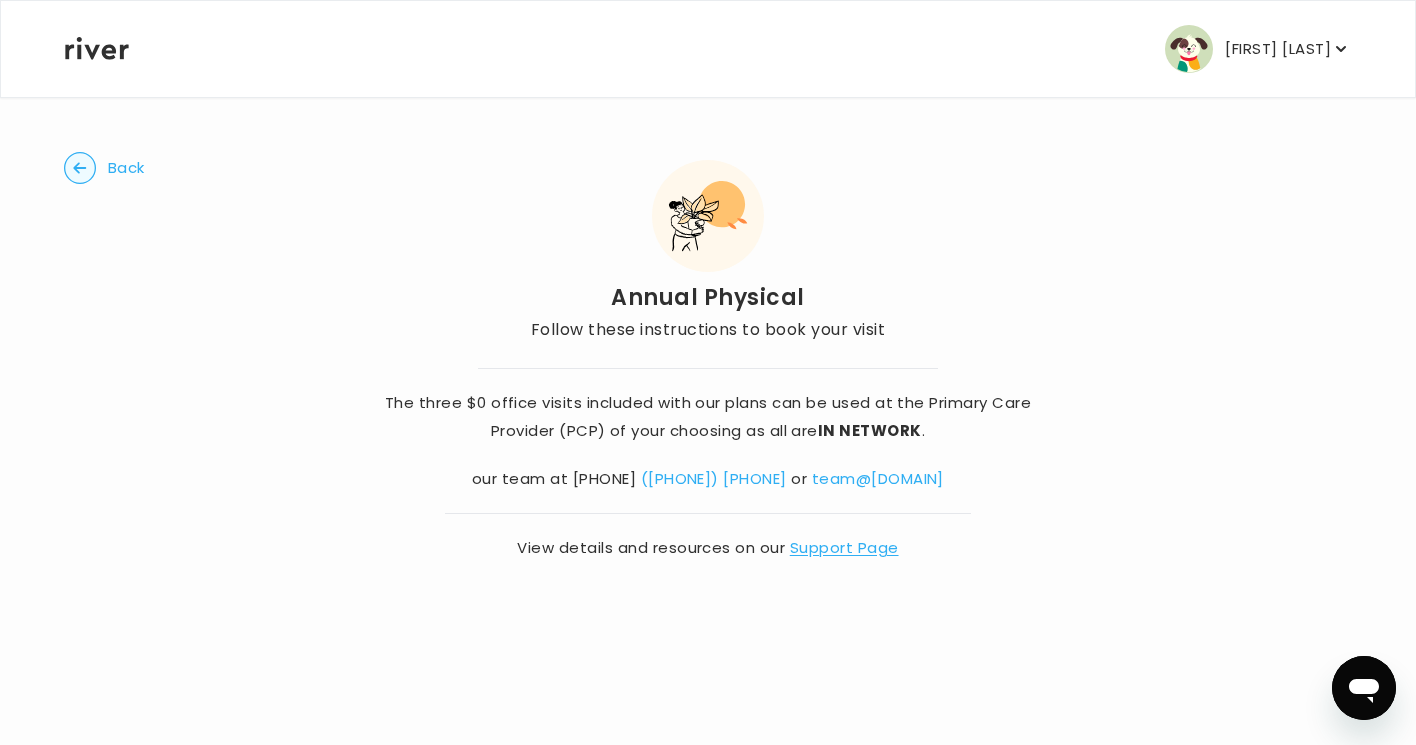 click 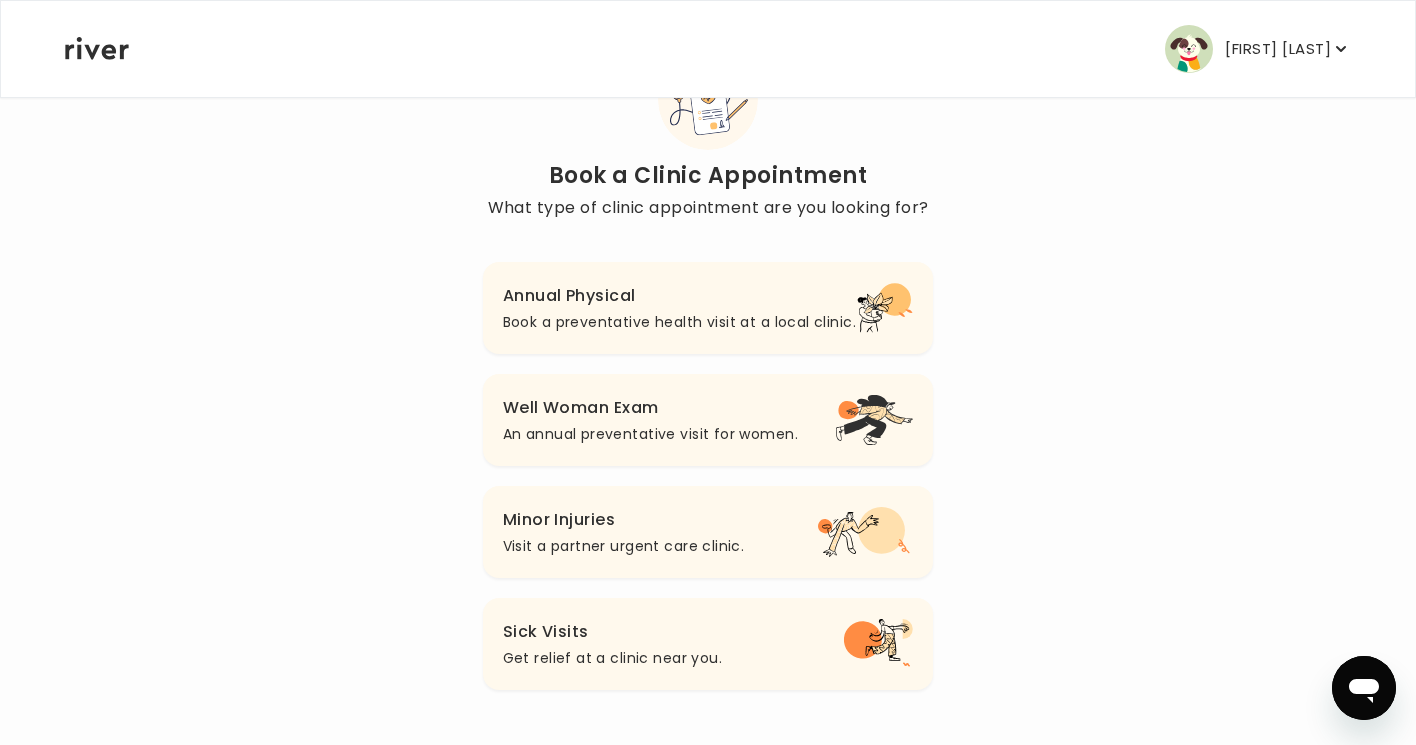 scroll, scrollTop: 103, scrollLeft: 0, axis: vertical 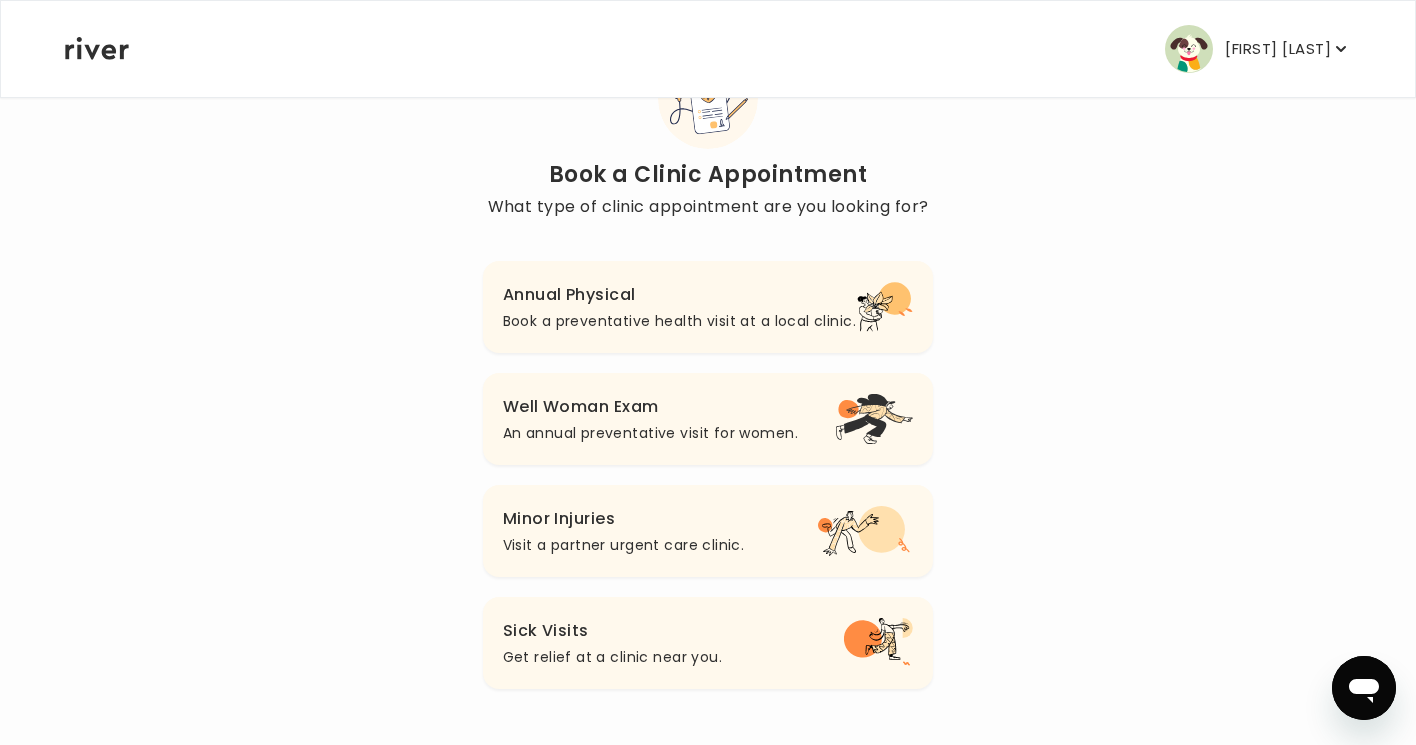 click on "Annual Physical" at bounding box center (679, 295) 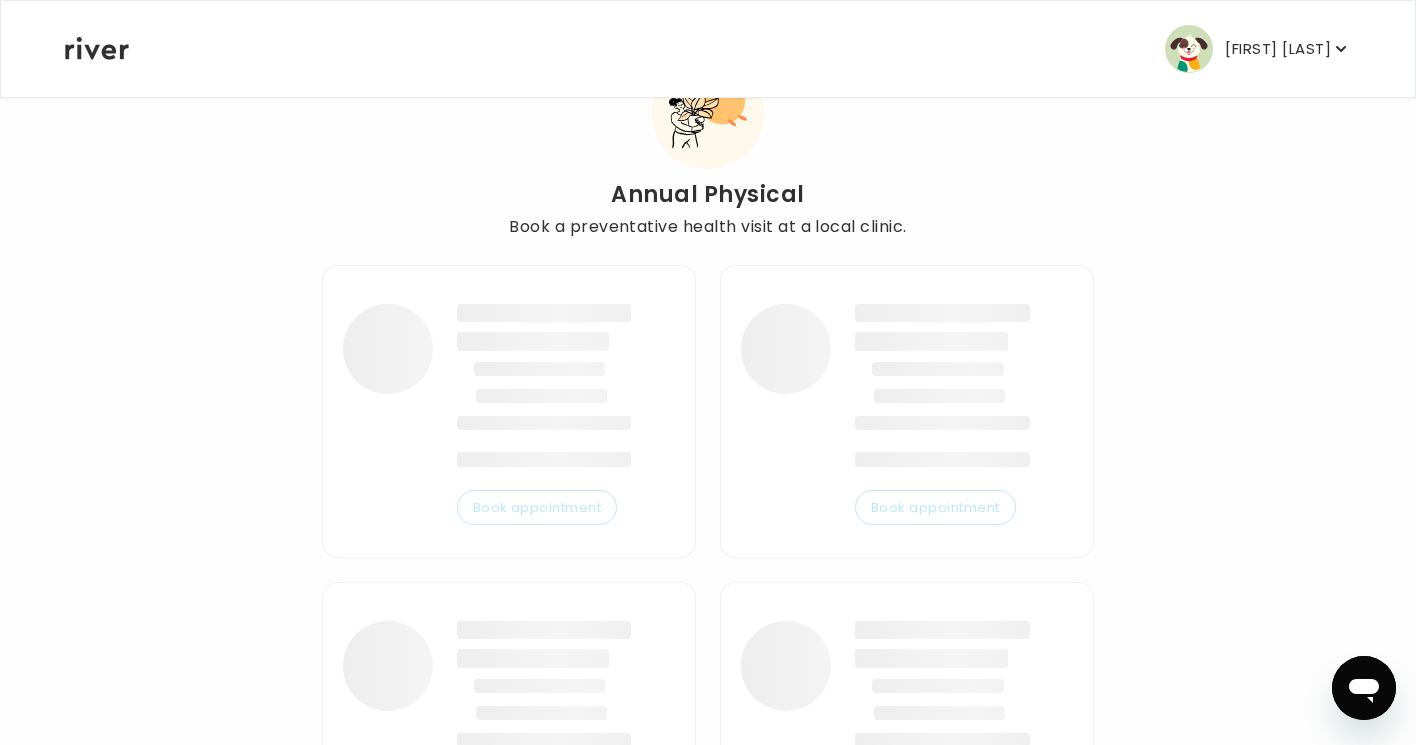 scroll, scrollTop: 0, scrollLeft: 0, axis: both 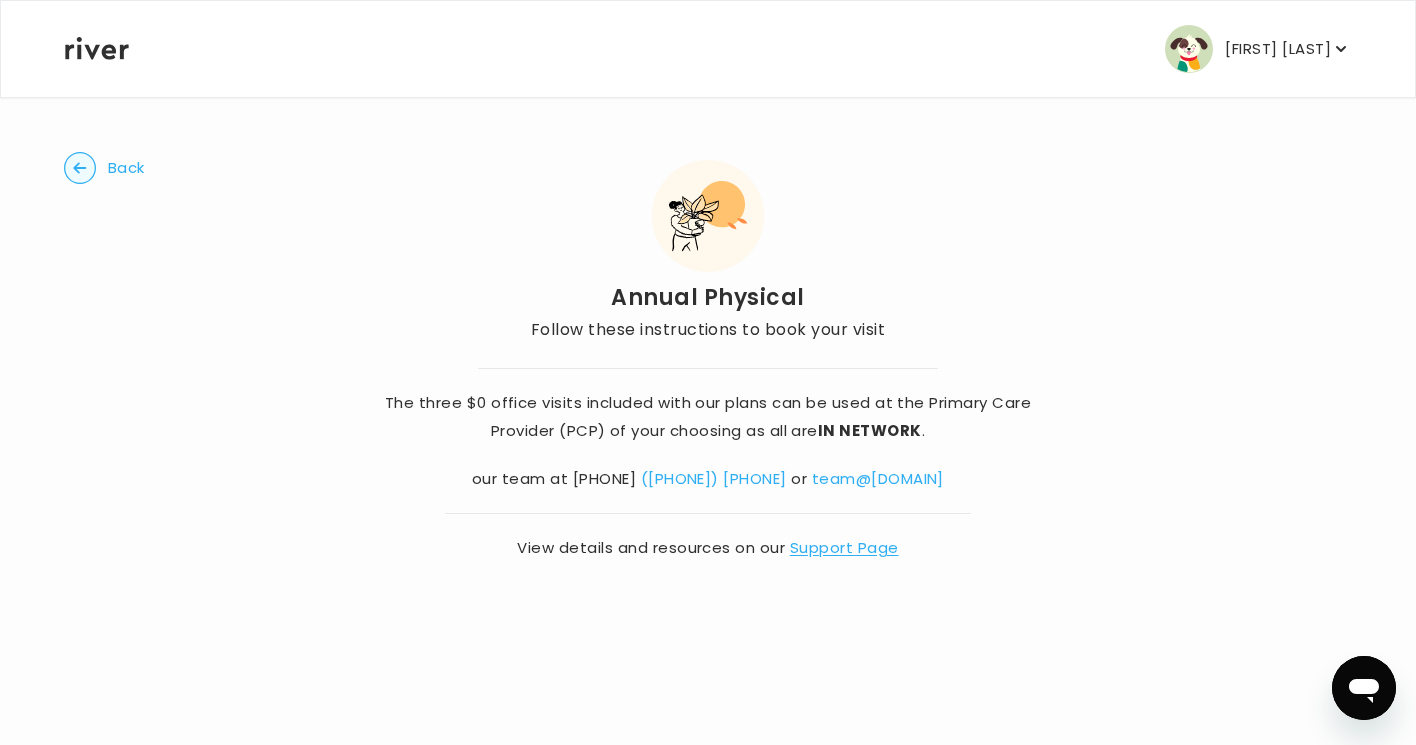click on "Back" at bounding box center [104, 168] 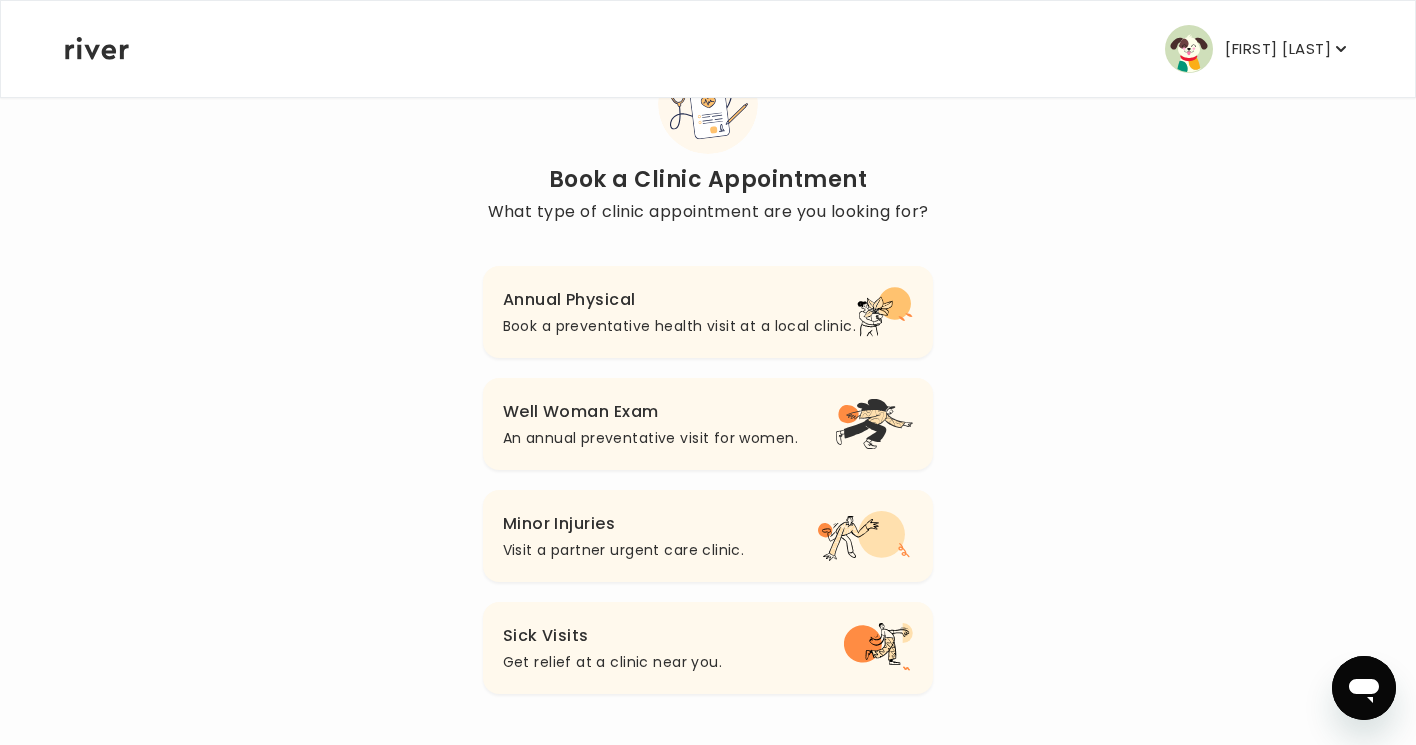scroll, scrollTop: 103, scrollLeft: 0, axis: vertical 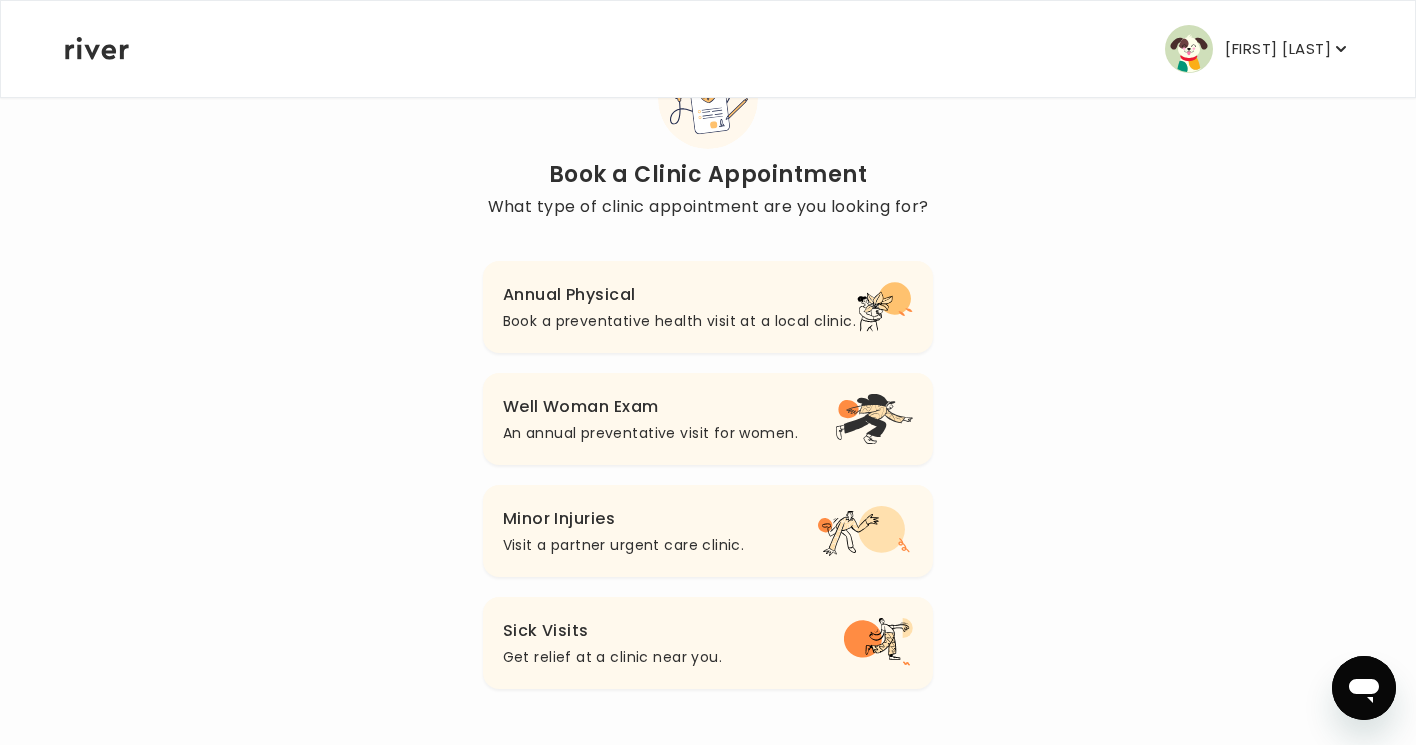 click on "Well Woman Exam" at bounding box center [650, 407] 